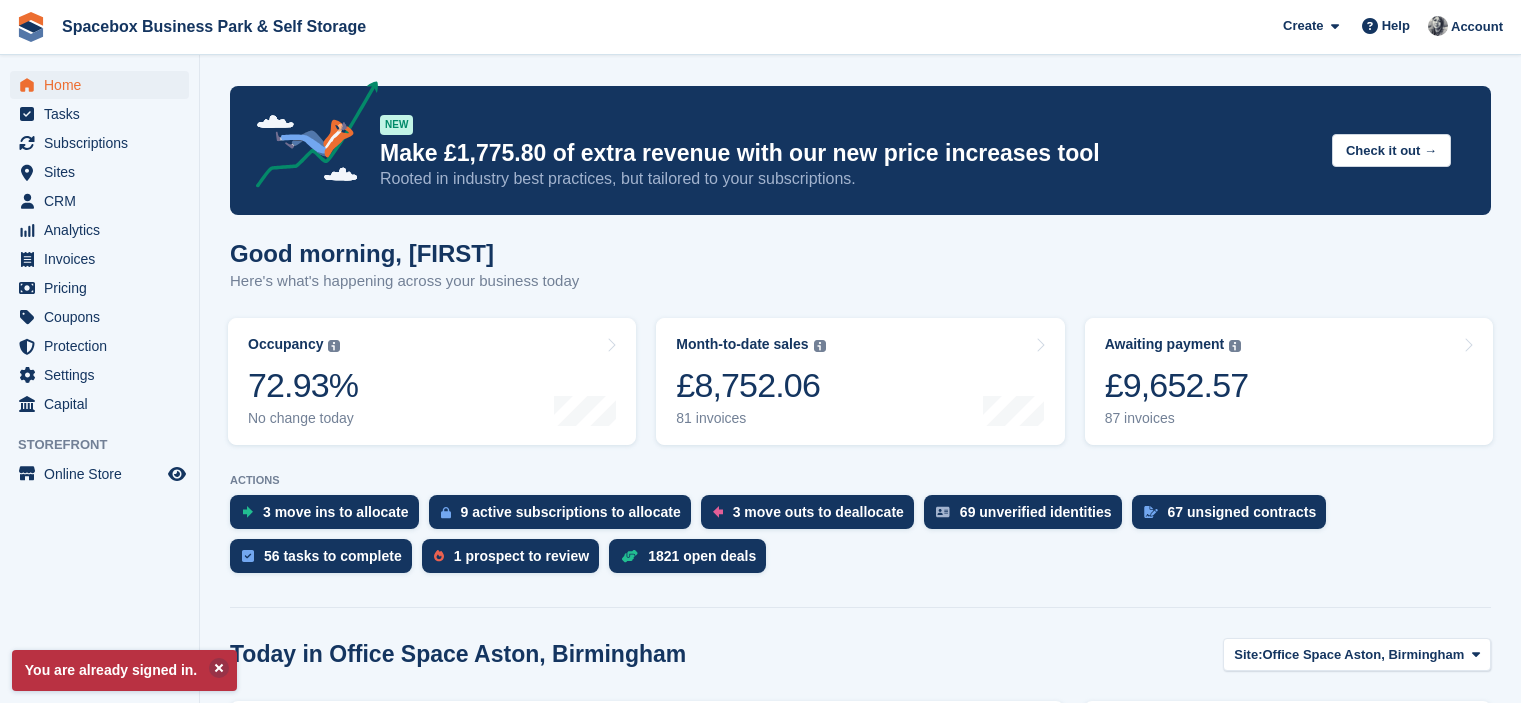 scroll, scrollTop: 0, scrollLeft: 0, axis: both 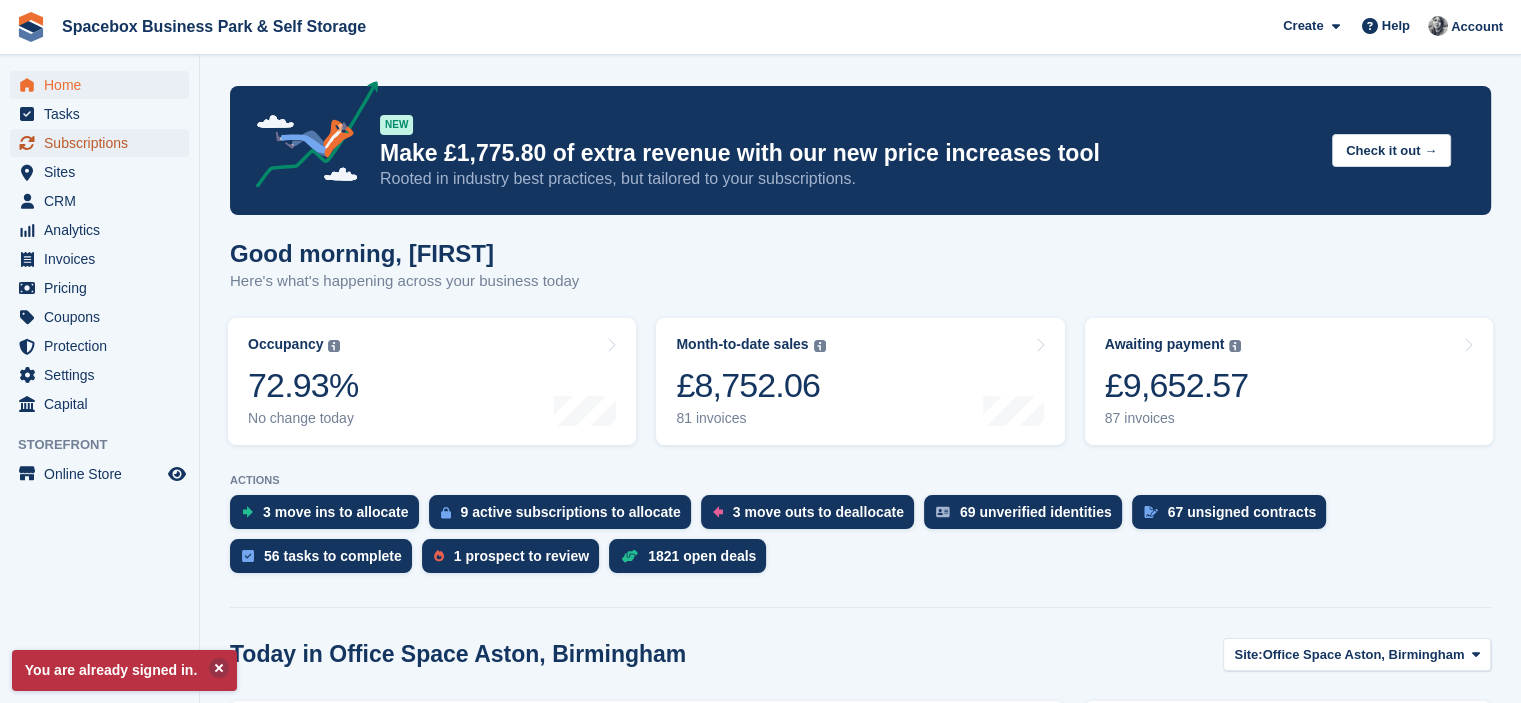 click on "Subscriptions" at bounding box center [104, 143] 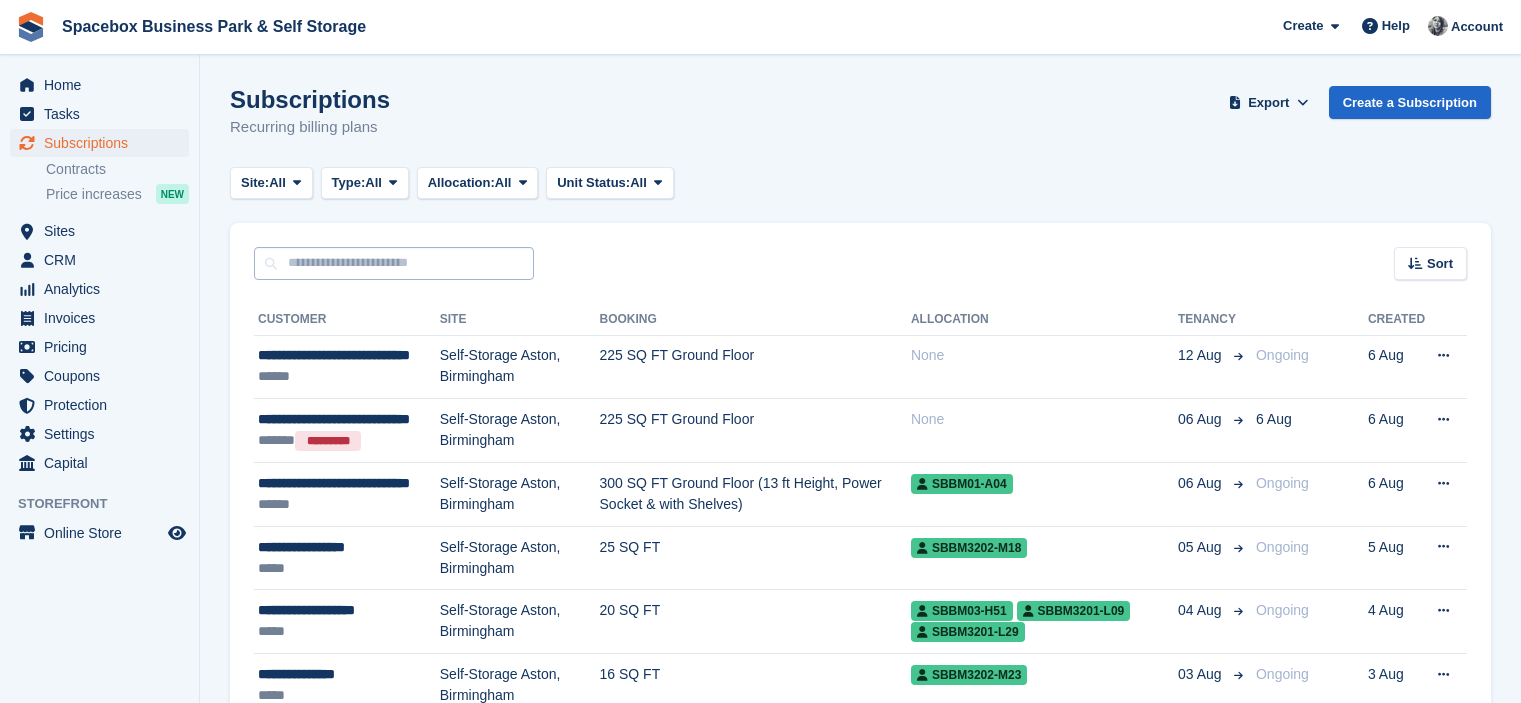 scroll, scrollTop: 0, scrollLeft: 0, axis: both 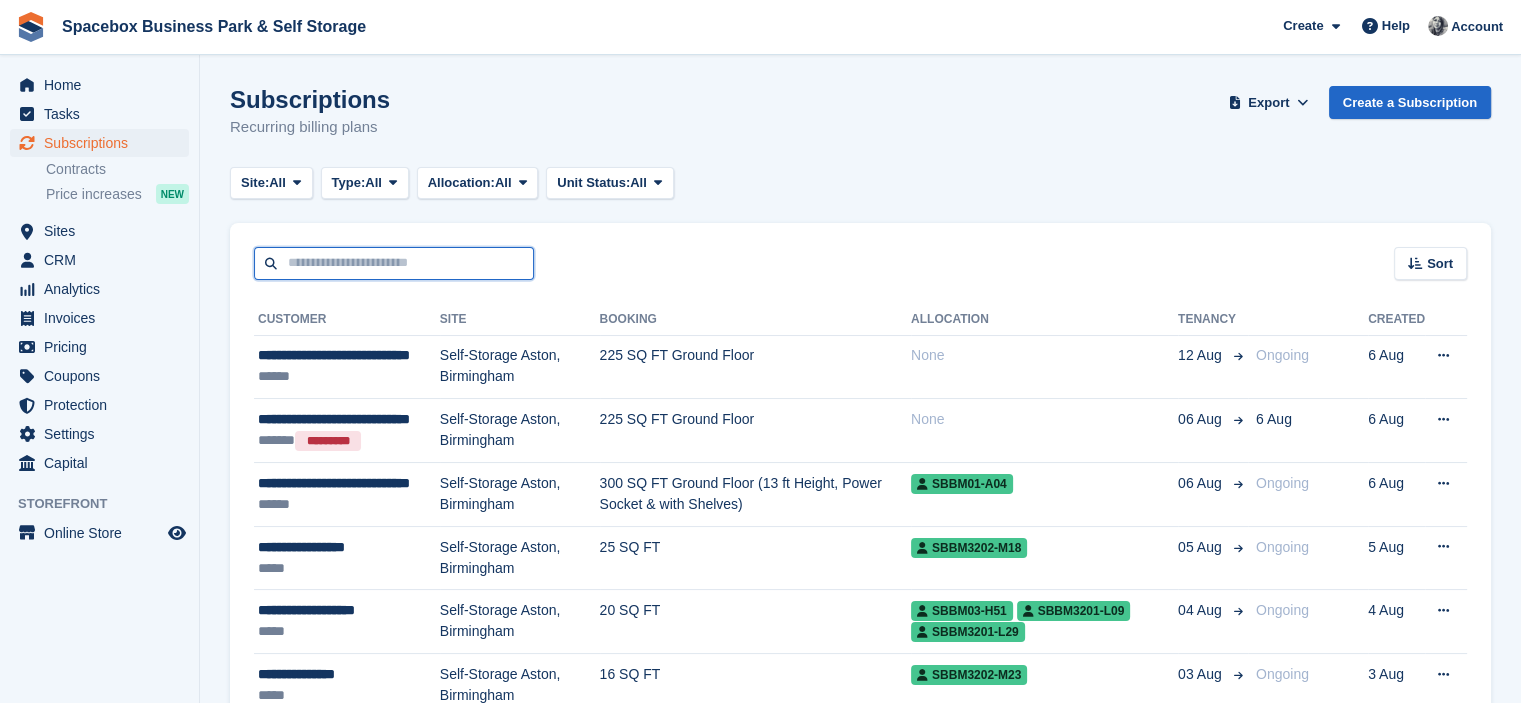 click at bounding box center [394, 263] 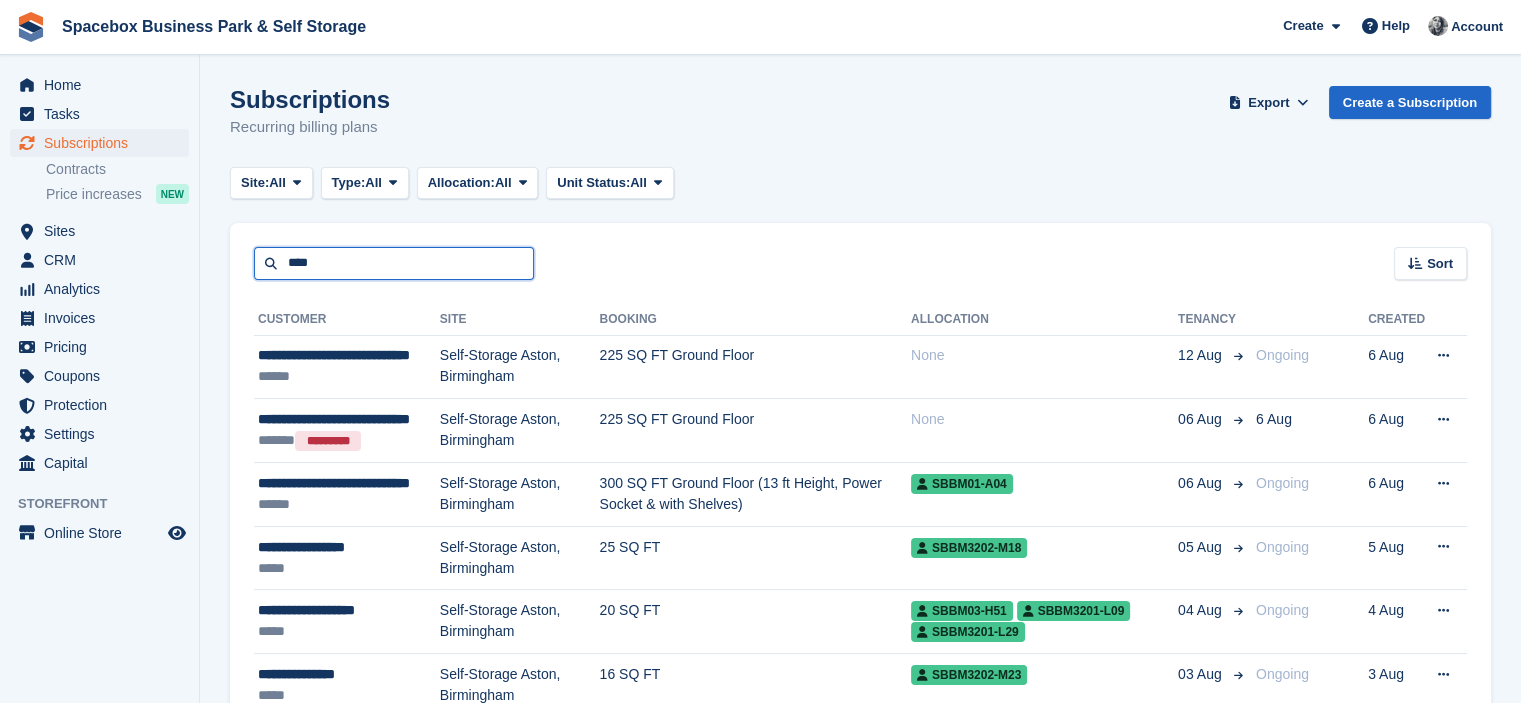 type on "****" 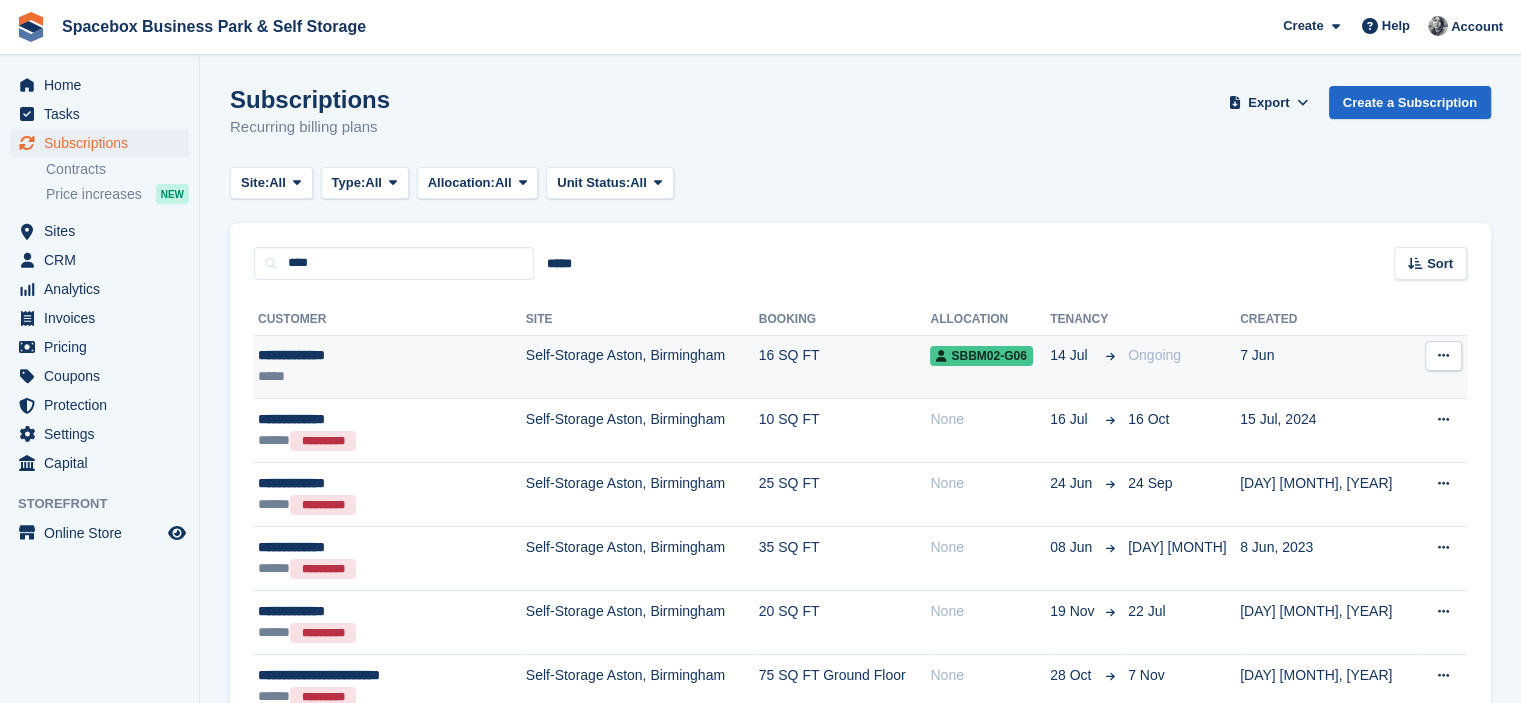 click on "**********" at bounding box center [372, 355] 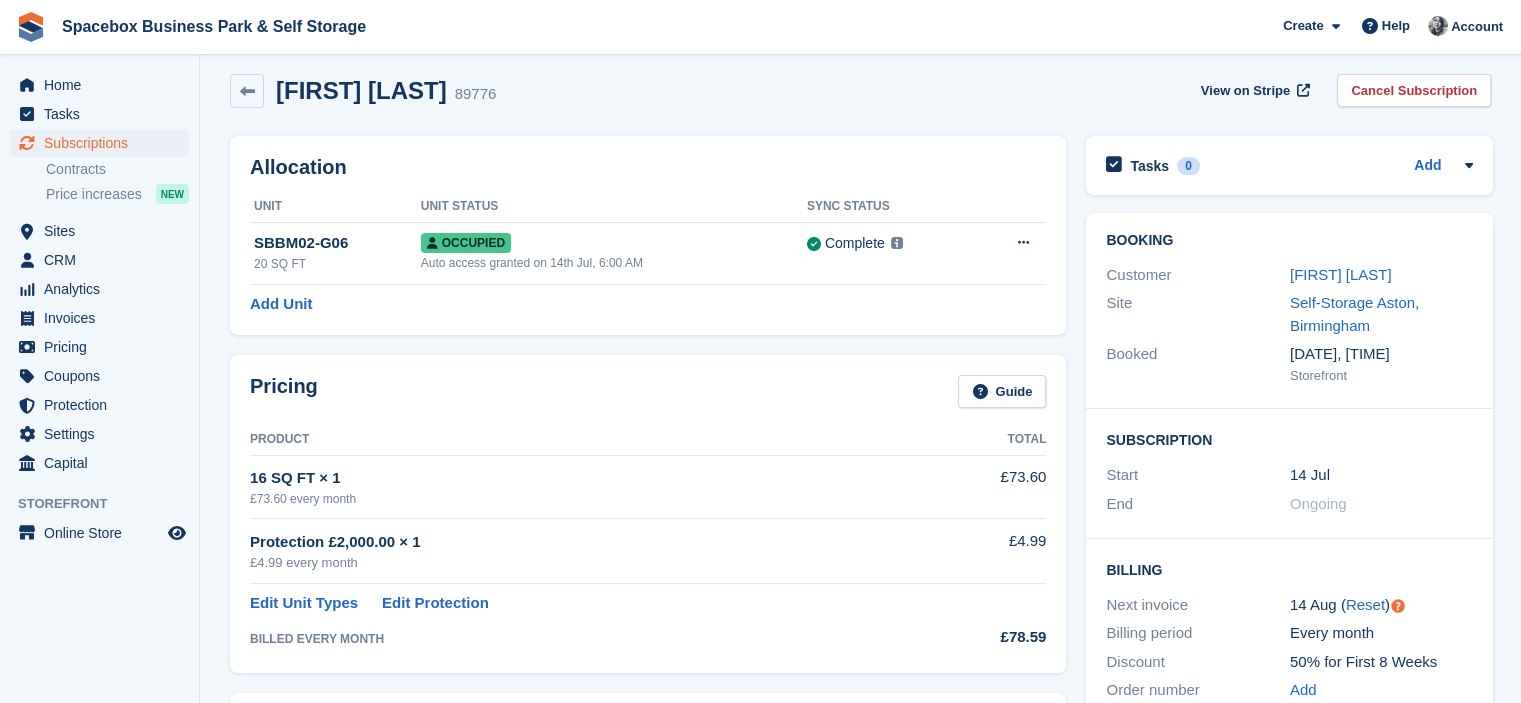 scroll, scrollTop: 0, scrollLeft: 0, axis: both 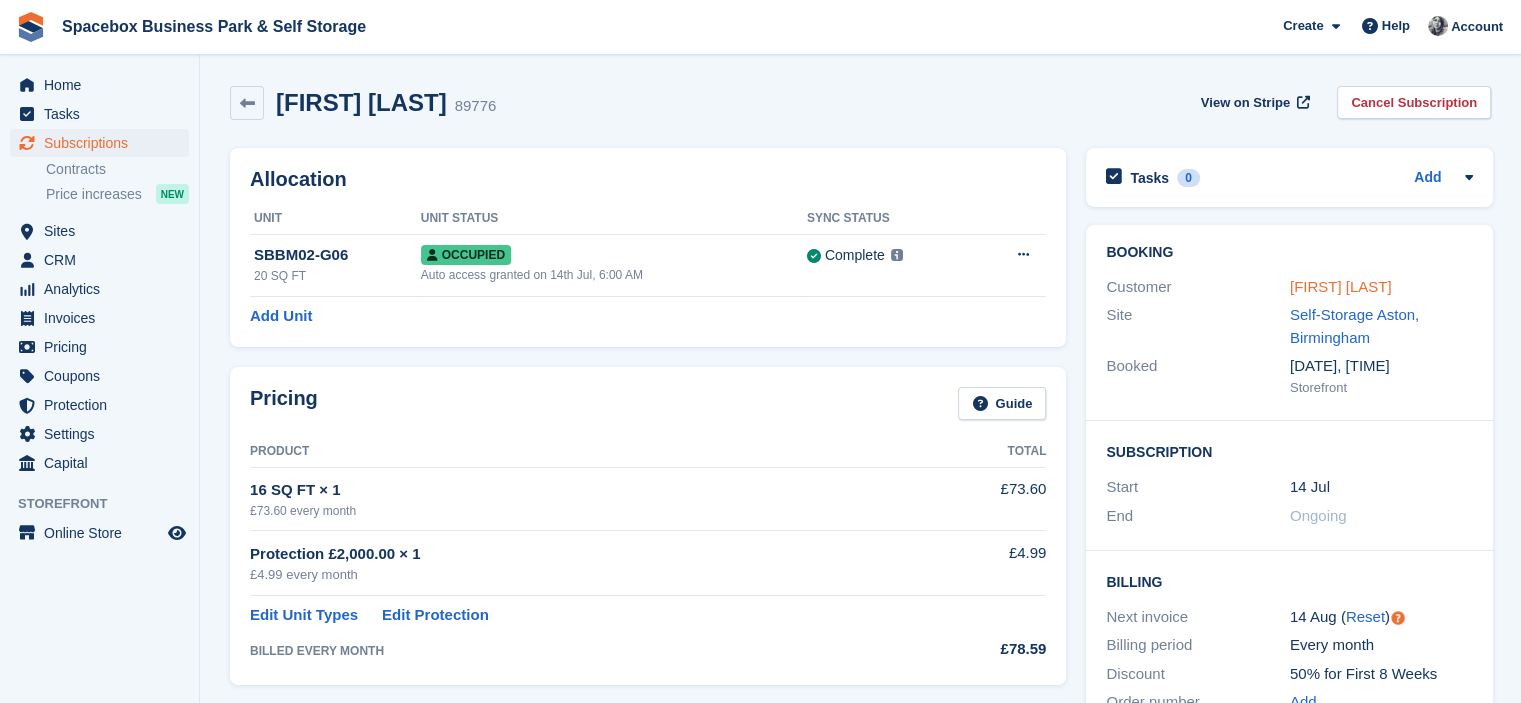 click on "Tahir Onafeko" at bounding box center [1341, 286] 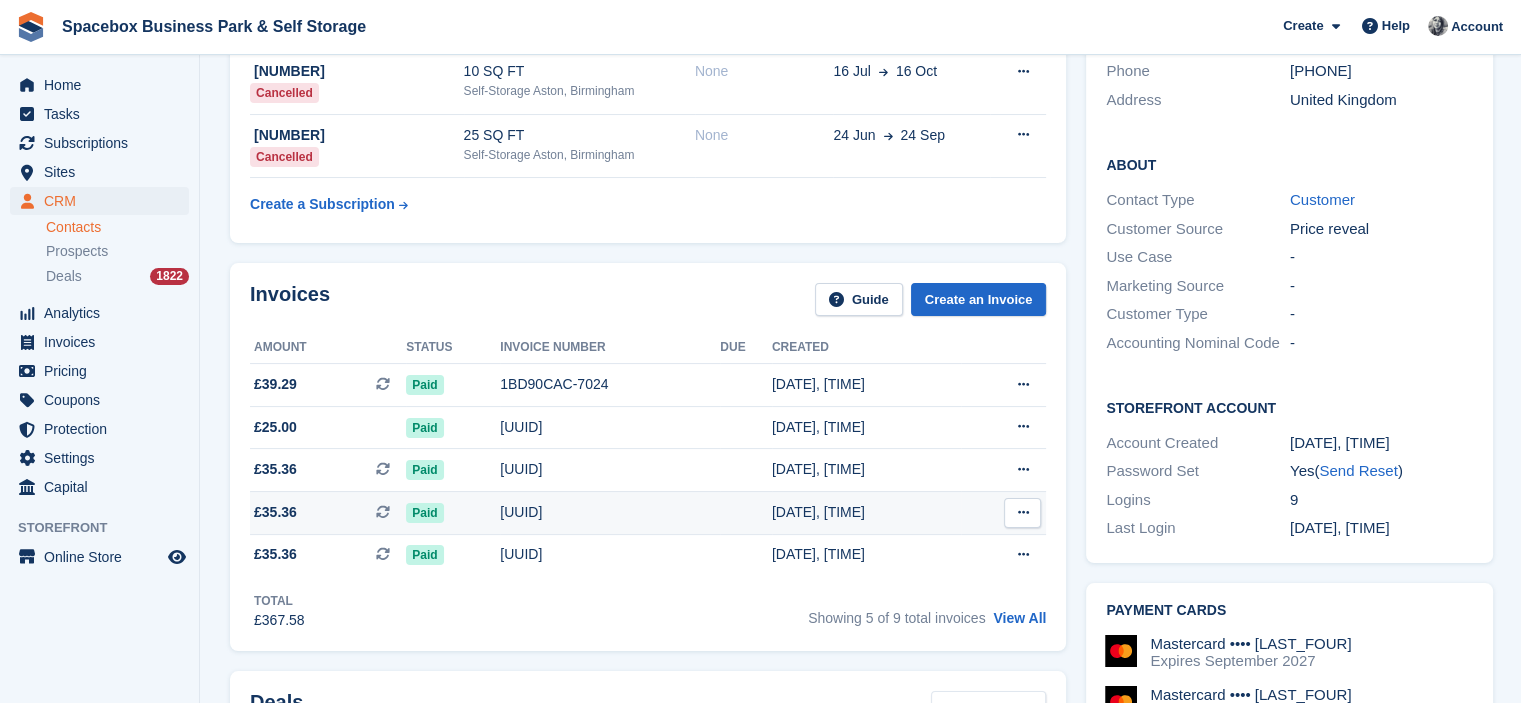 scroll, scrollTop: 0, scrollLeft: 0, axis: both 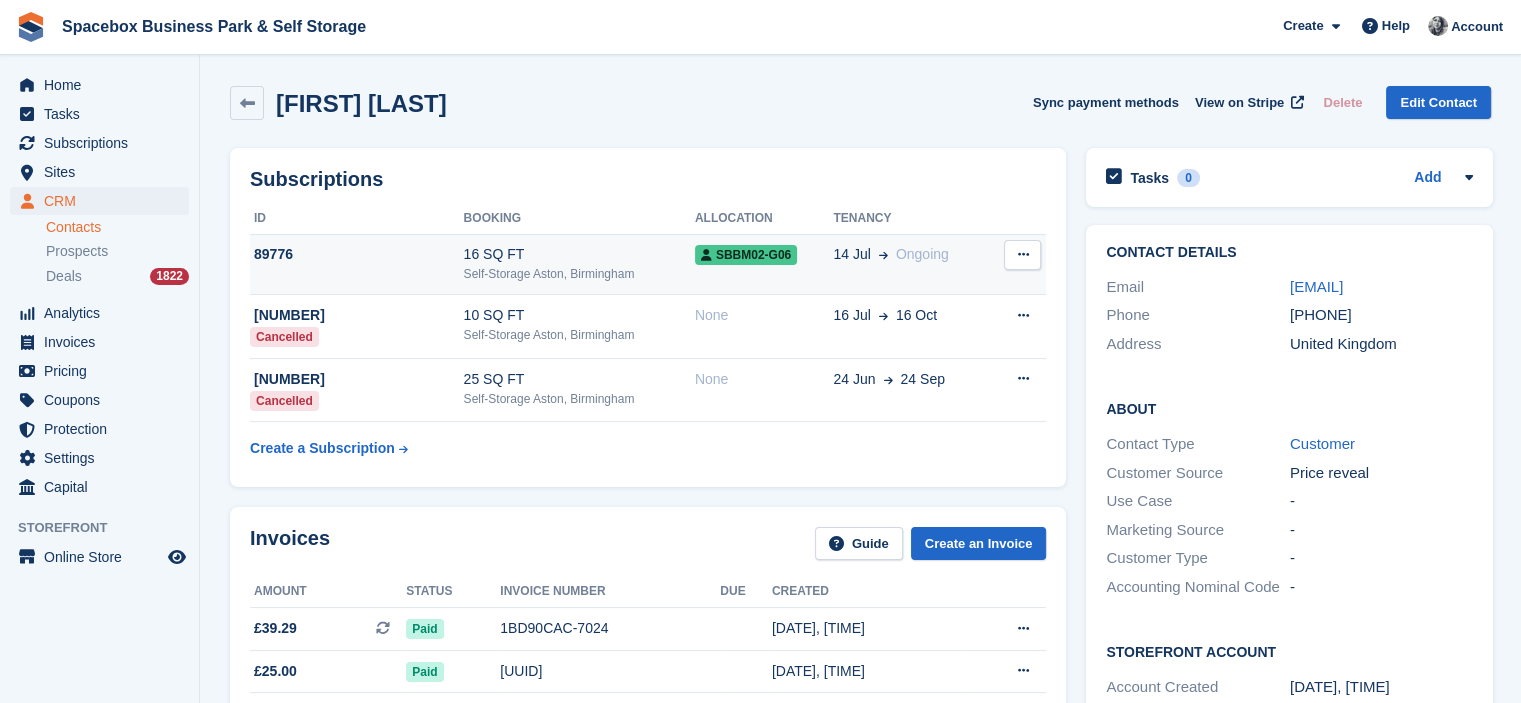 click on "SBBM02-G06" at bounding box center [764, 264] 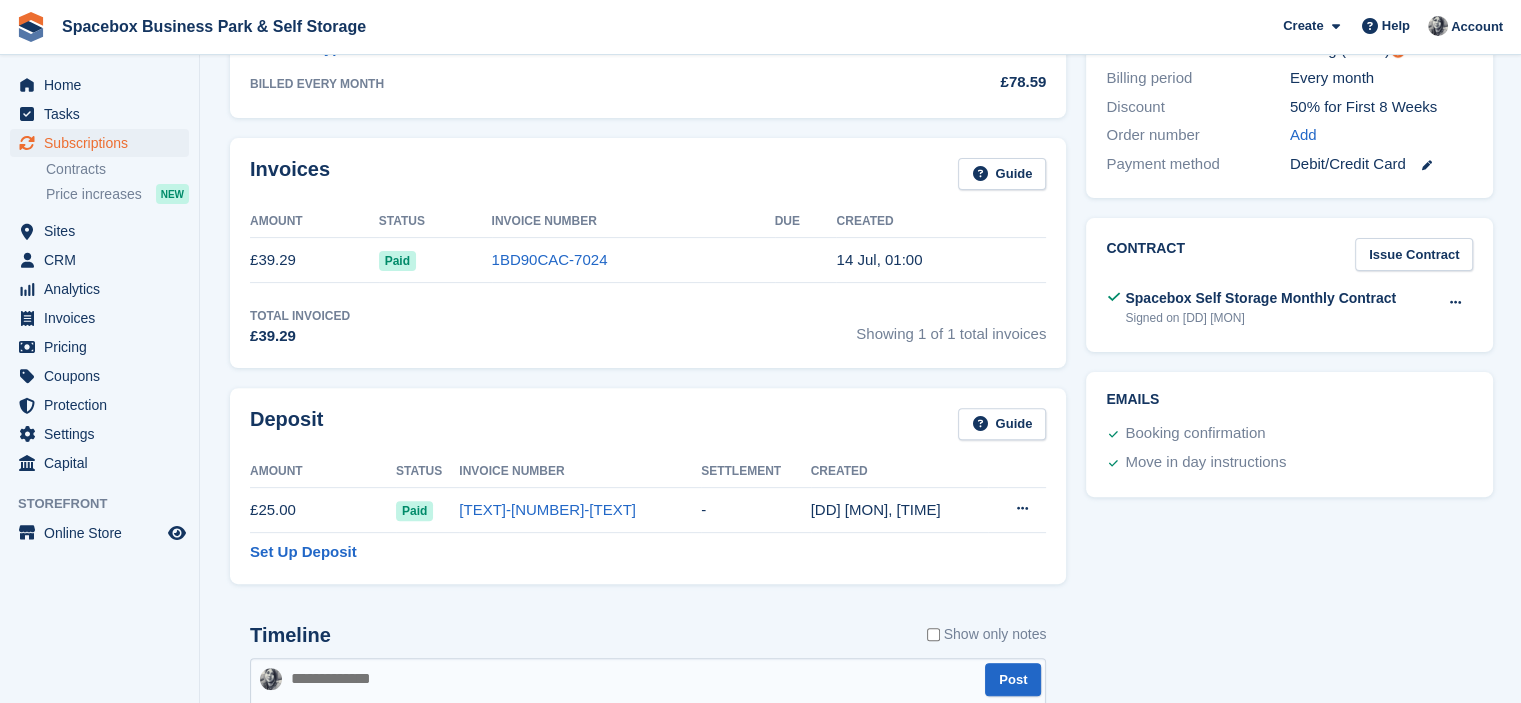 scroll, scrollTop: 0, scrollLeft: 0, axis: both 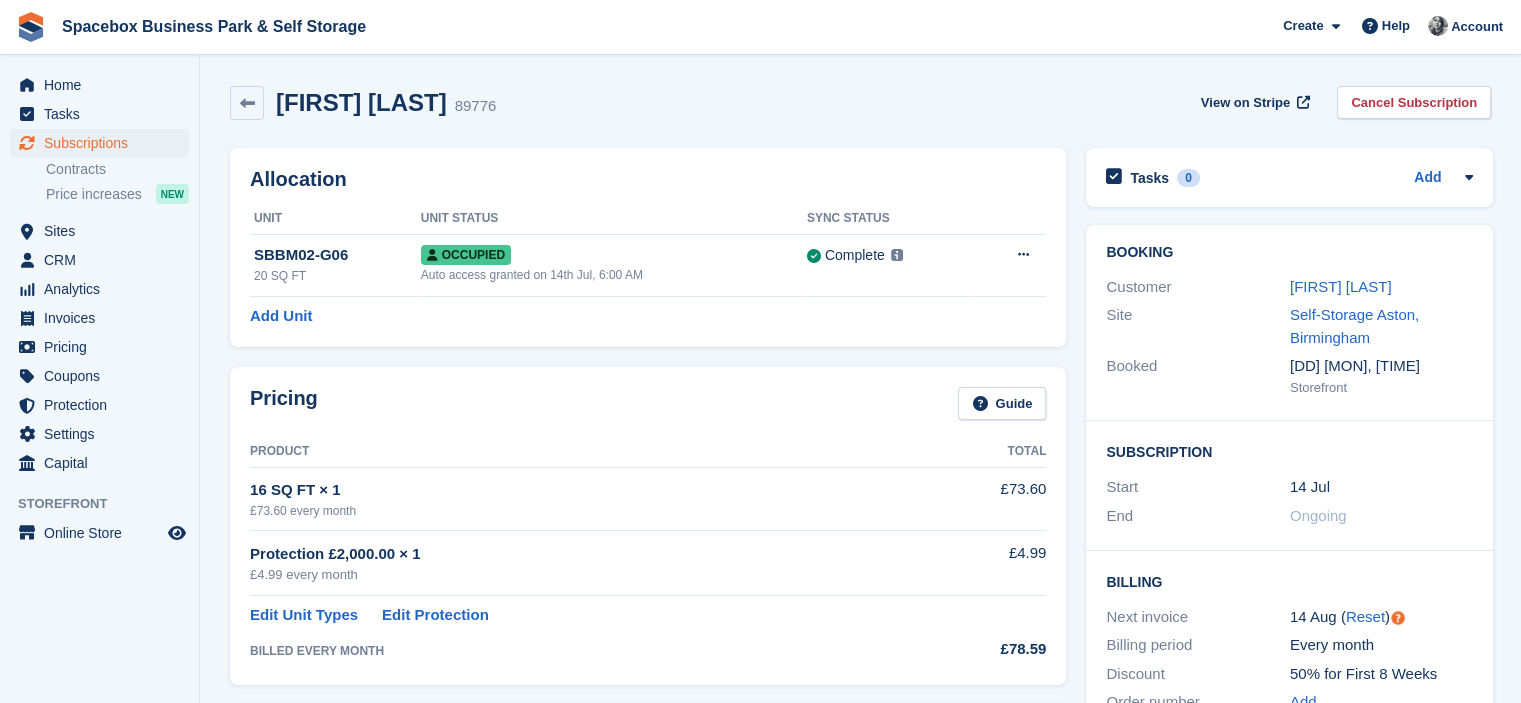 click on "Allocation" at bounding box center [648, 179] 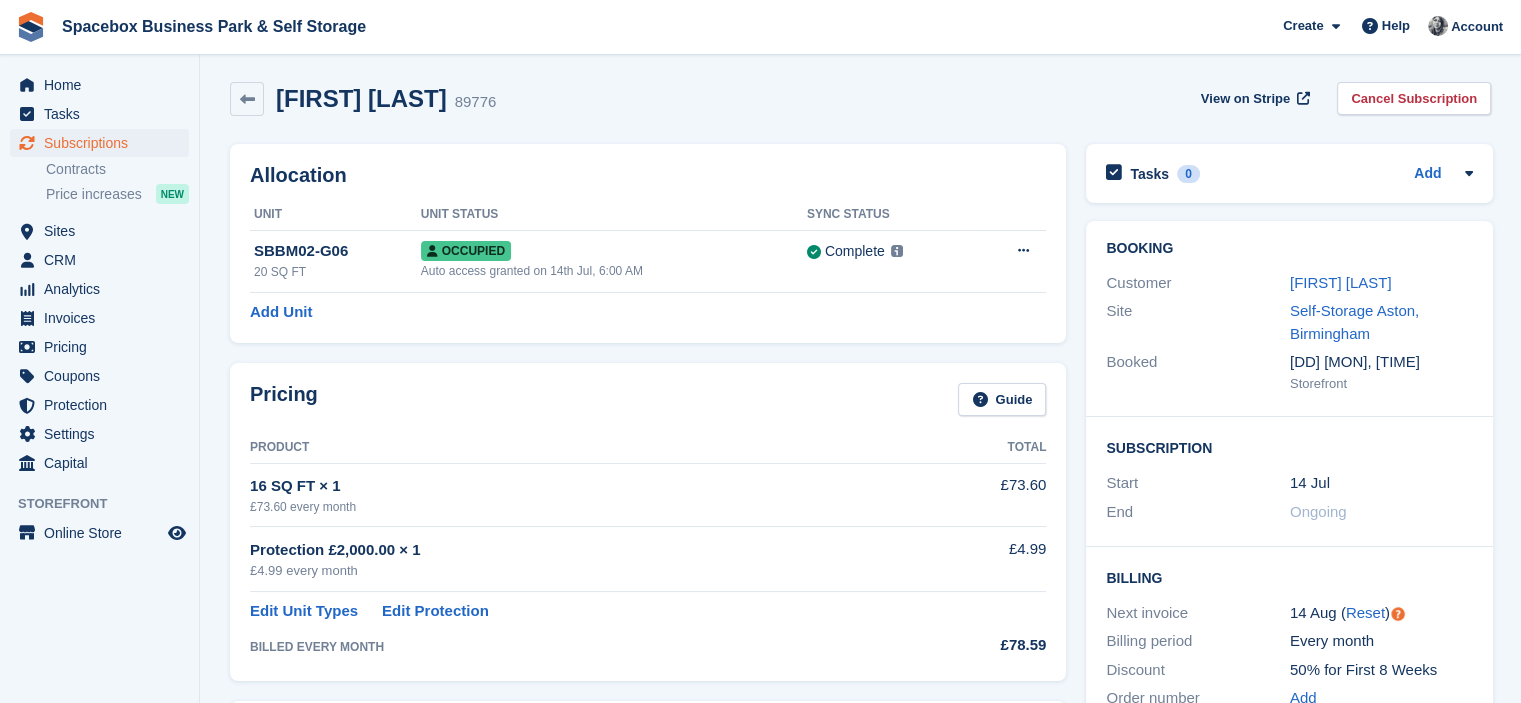 scroll, scrollTop: 0, scrollLeft: 0, axis: both 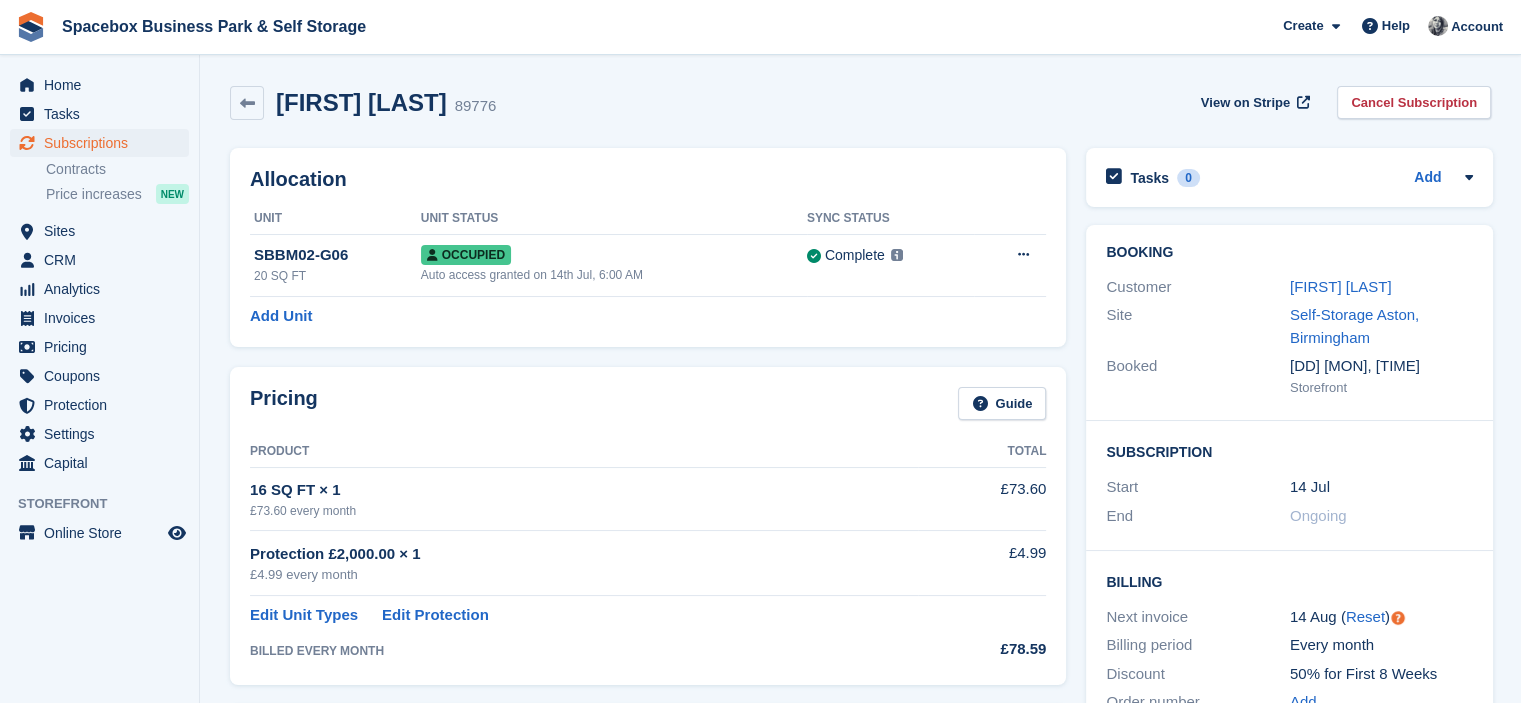 click on "Allocation
Unit
Unit Status
Sync Status
[TEXT]-[NUMBER]-[TEXT]
20 SQ FT
Occupied
Auto access granted on [DD] [MON], [TIME]
Complete
Last synced at [DD] [MON], [TIME]
Learn more →
Overlock
Repossess
Deallocate
Add Unit" at bounding box center (648, 247) 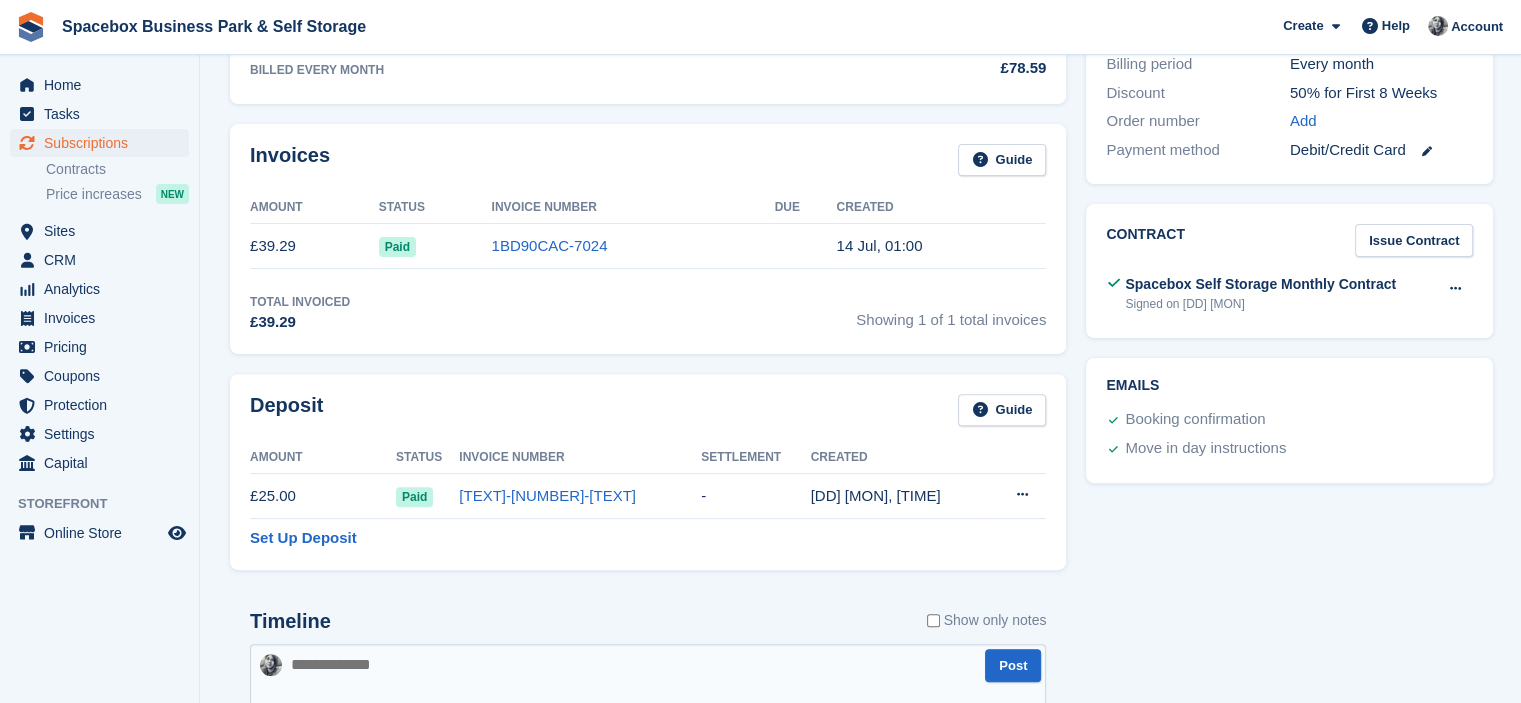 scroll, scrollTop: 640, scrollLeft: 0, axis: vertical 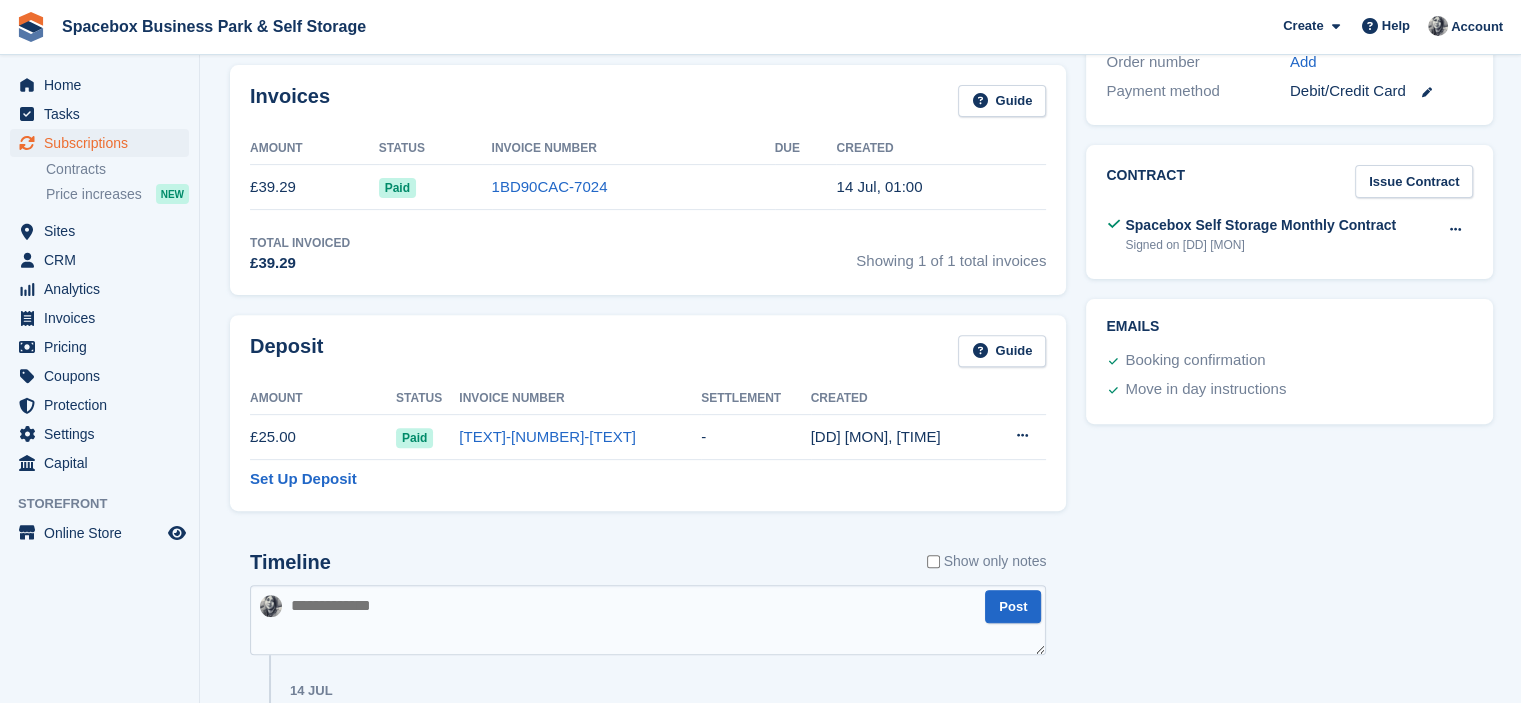 click on "Total Invoiced
£39.29
Showing 1 of 1 total invoices" at bounding box center [648, 254] 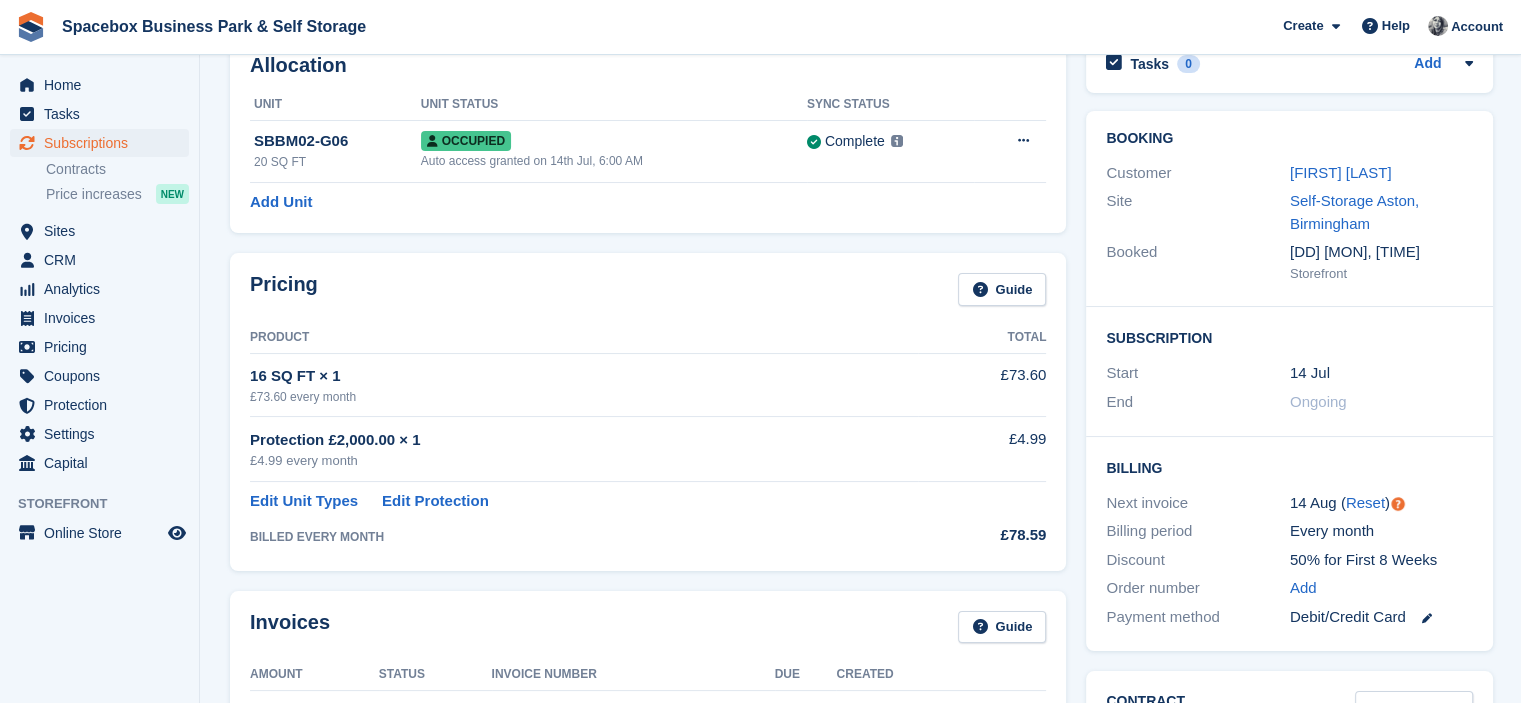 scroll, scrollTop: 72, scrollLeft: 0, axis: vertical 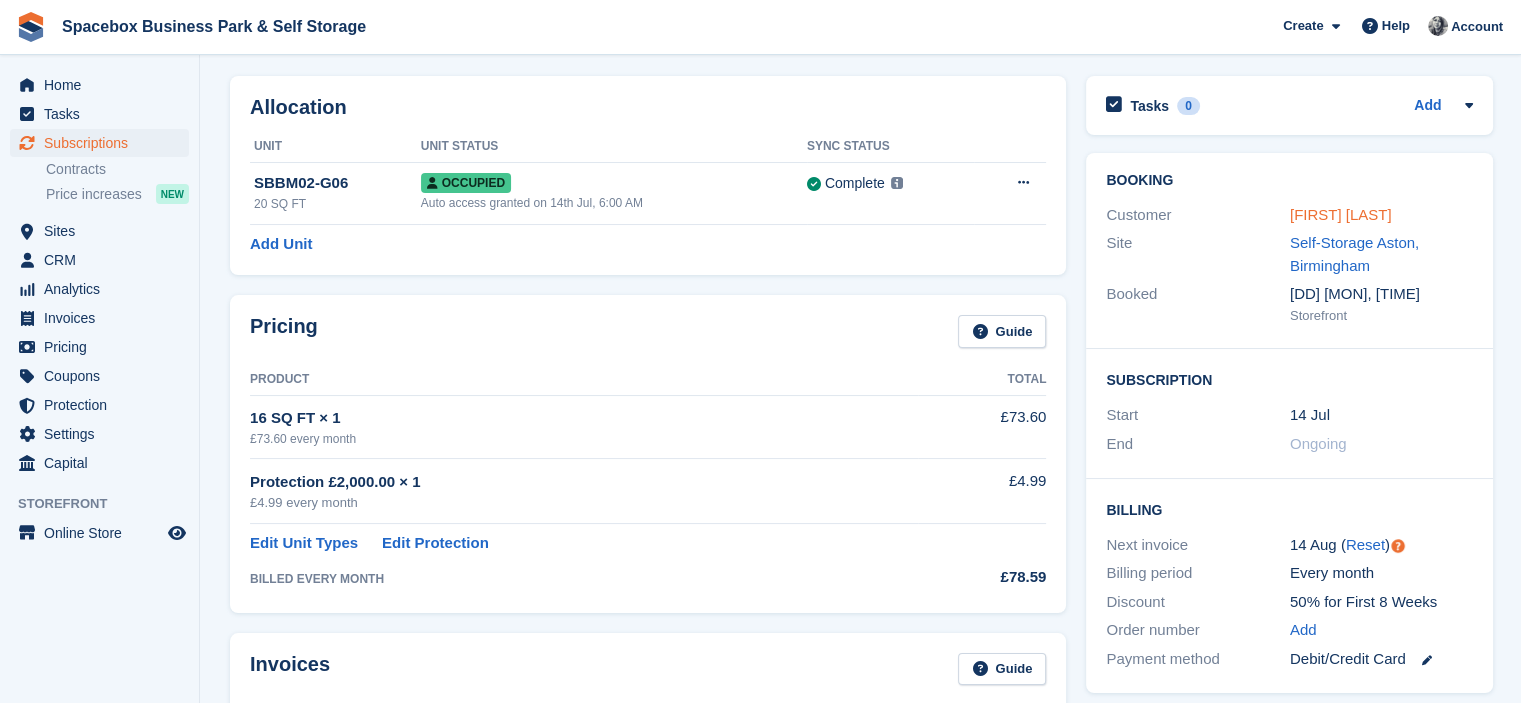 click on "Tahir Onafeko" at bounding box center (1341, 214) 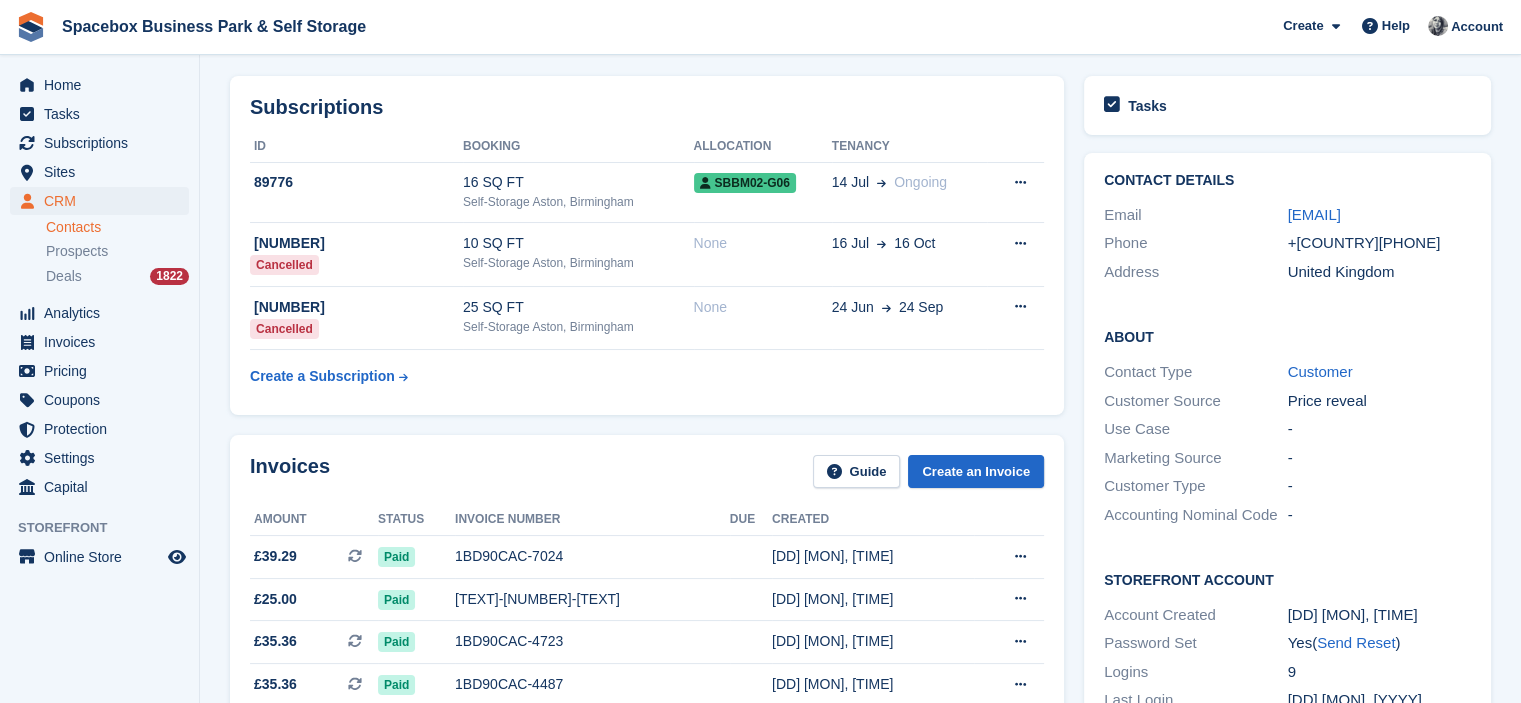 scroll, scrollTop: 0, scrollLeft: 0, axis: both 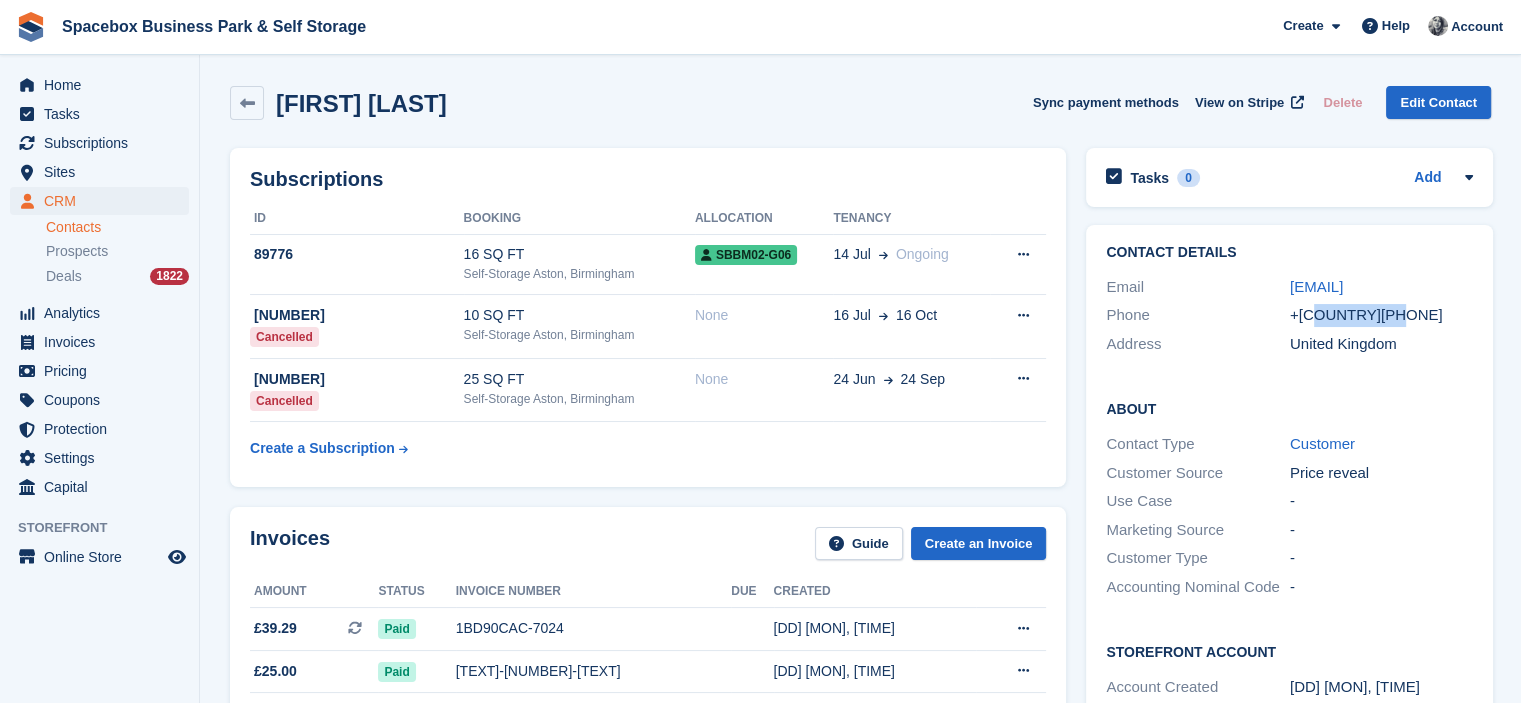 drag, startPoint x: 1314, startPoint y: 317, endPoint x: 1424, endPoint y: 307, distance: 110.45361 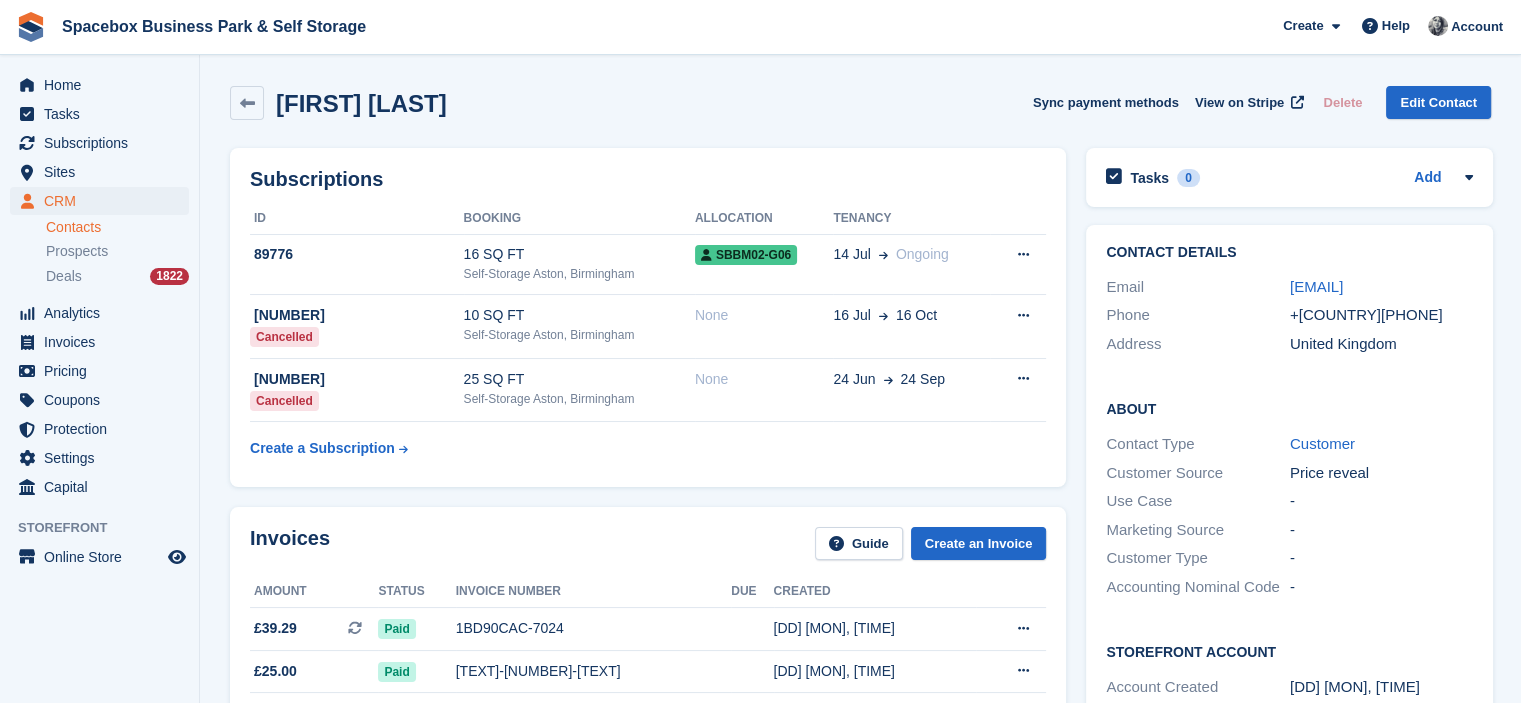 click on "Subscriptions
ID
Booking
Allocation
Tenancy
89776
16 SQ FT
Self-Storage Aston, Birmingham
SBBM02-G06
14 Jul
Ongoing
Cancel subscription" at bounding box center (648, 317) 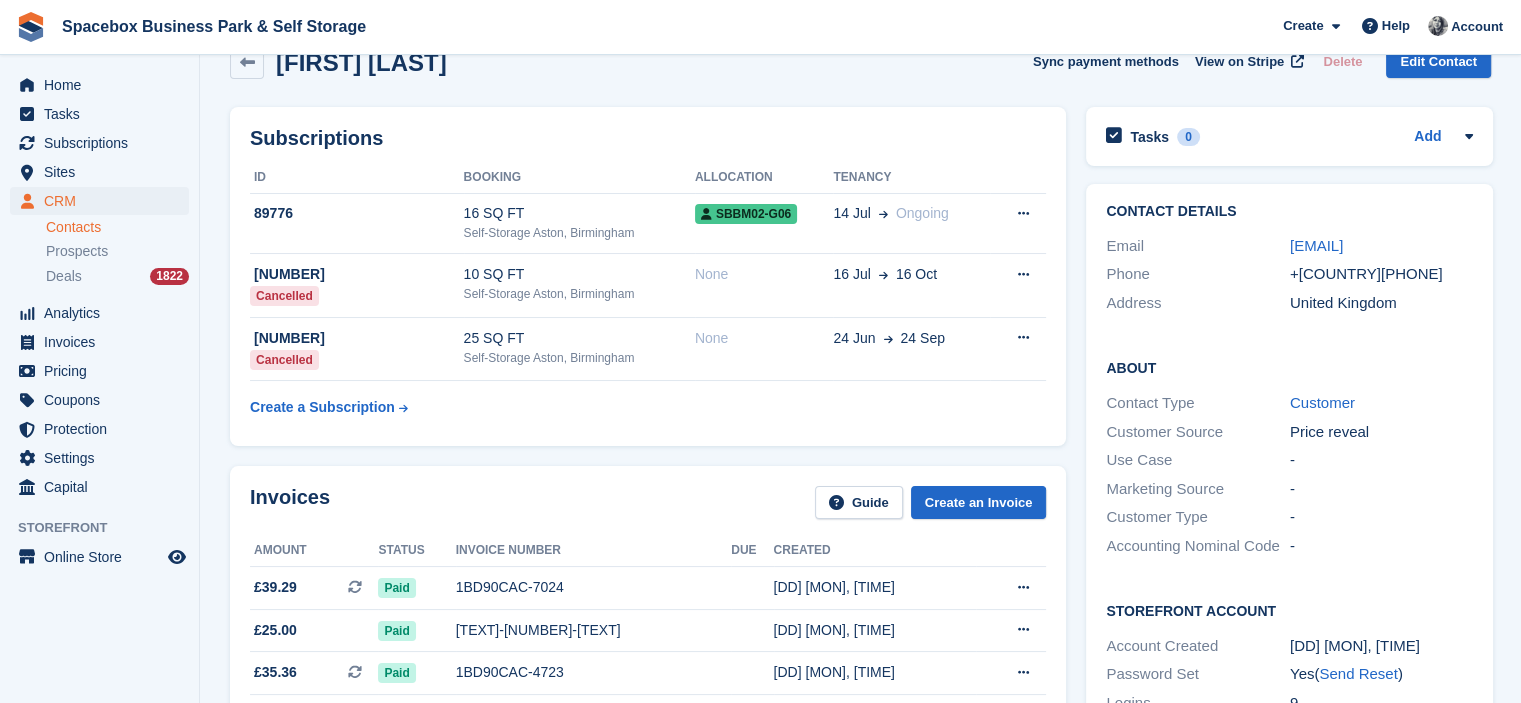 scroll, scrollTop: 0, scrollLeft: 0, axis: both 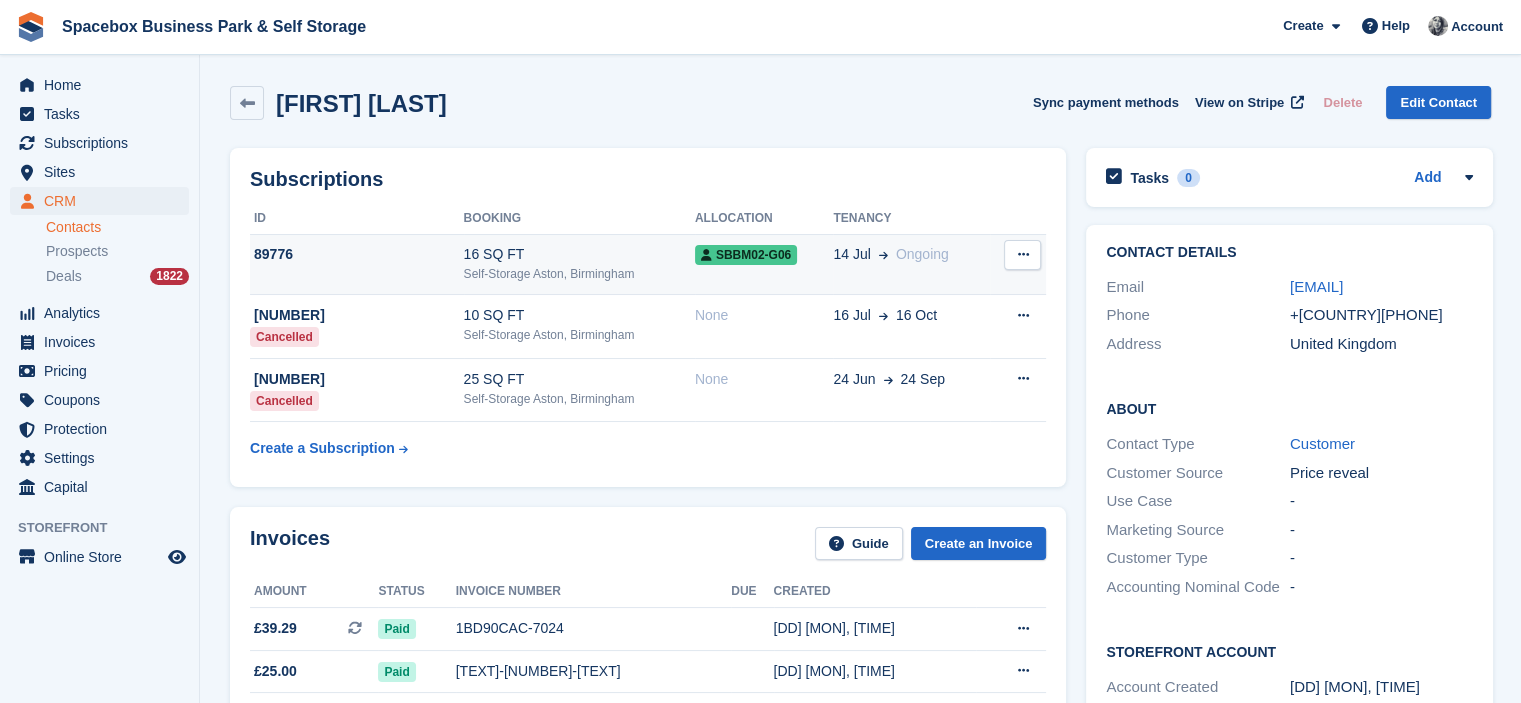 click on "16 SQ FT" at bounding box center (579, 254) 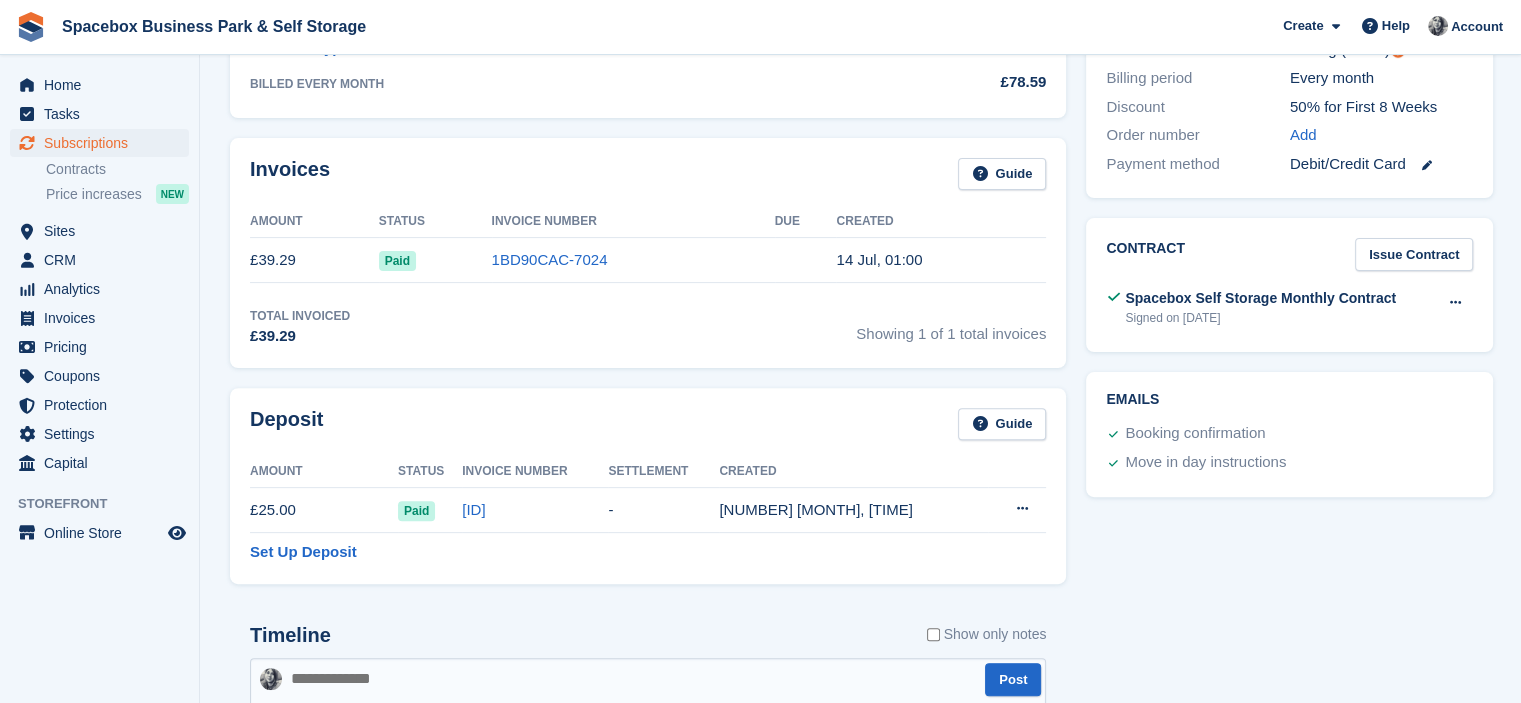 scroll, scrollTop: 1132, scrollLeft: 0, axis: vertical 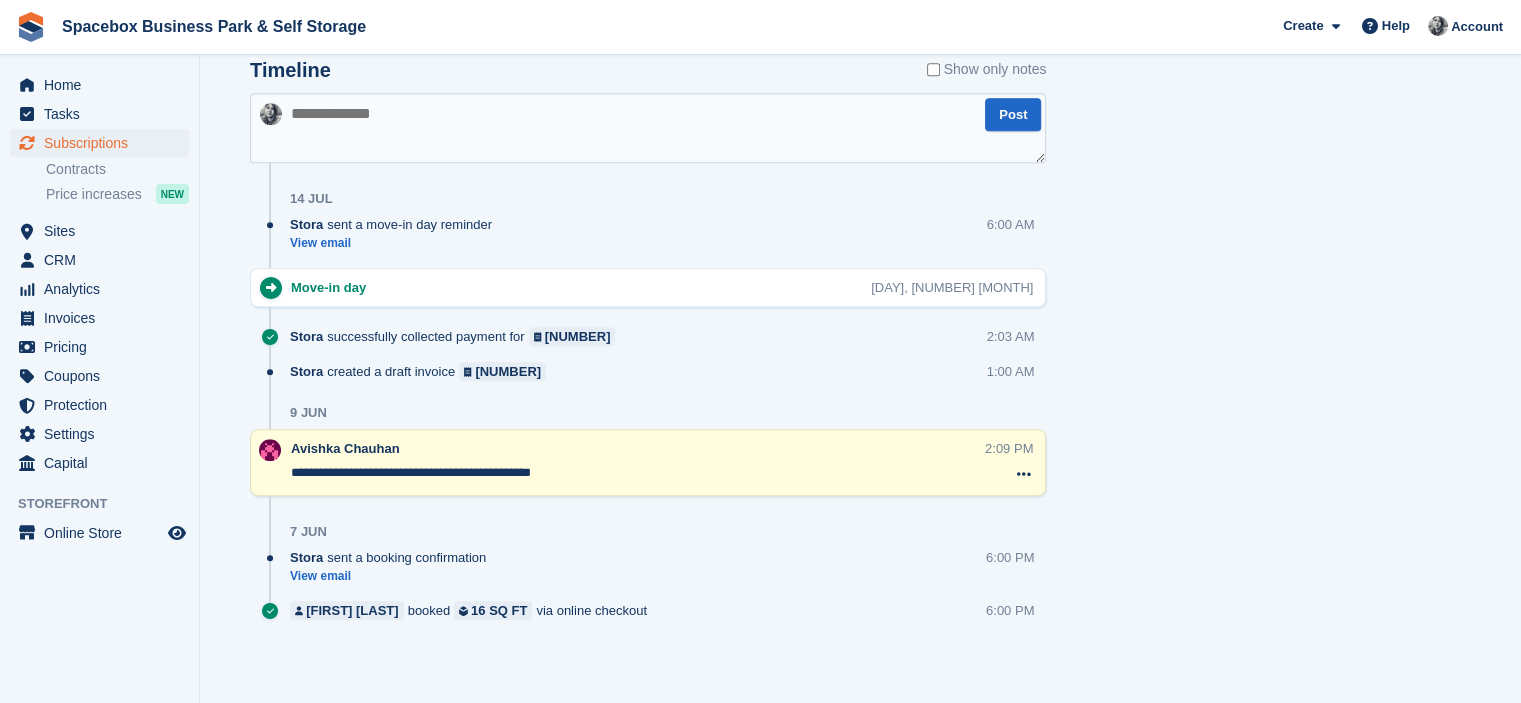 click at bounding box center [648, 128] 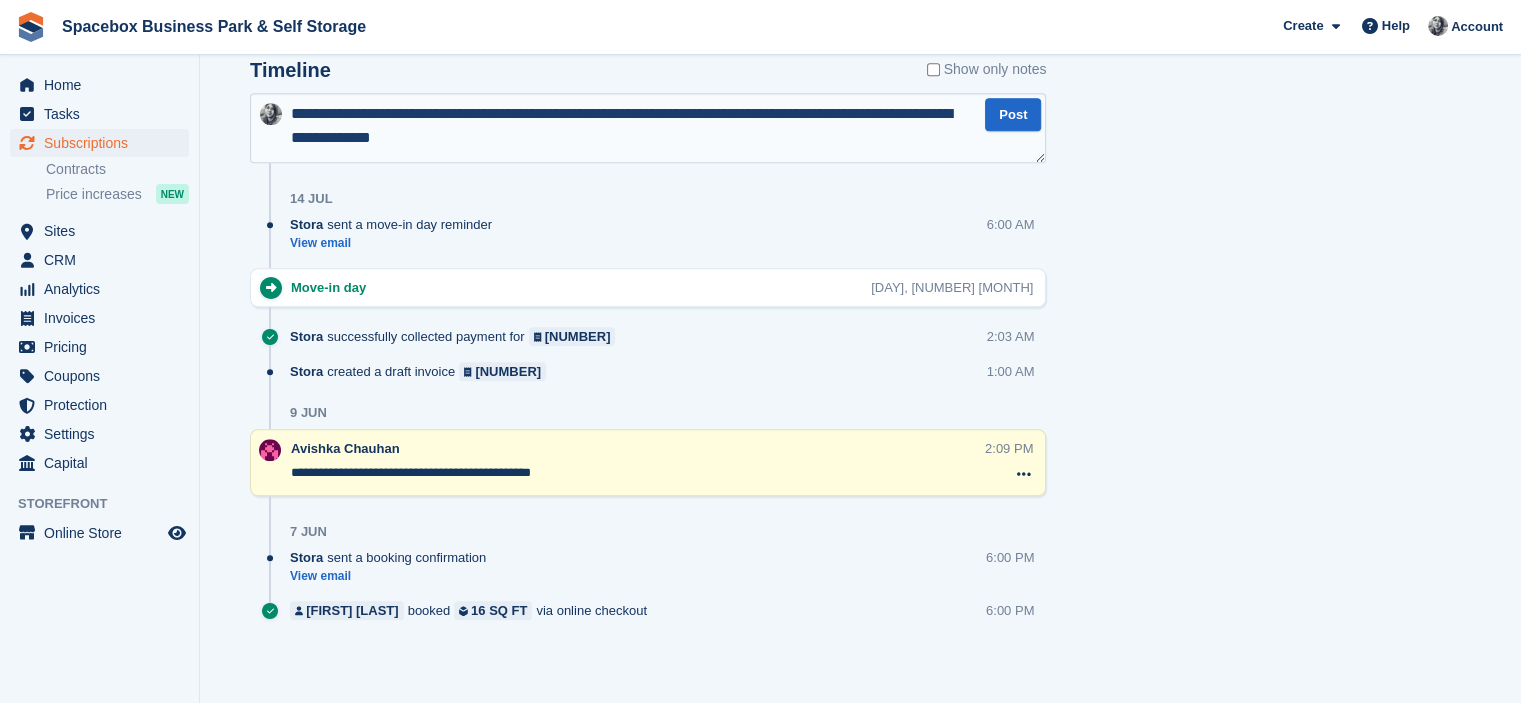 click on "**********" at bounding box center [648, 128] 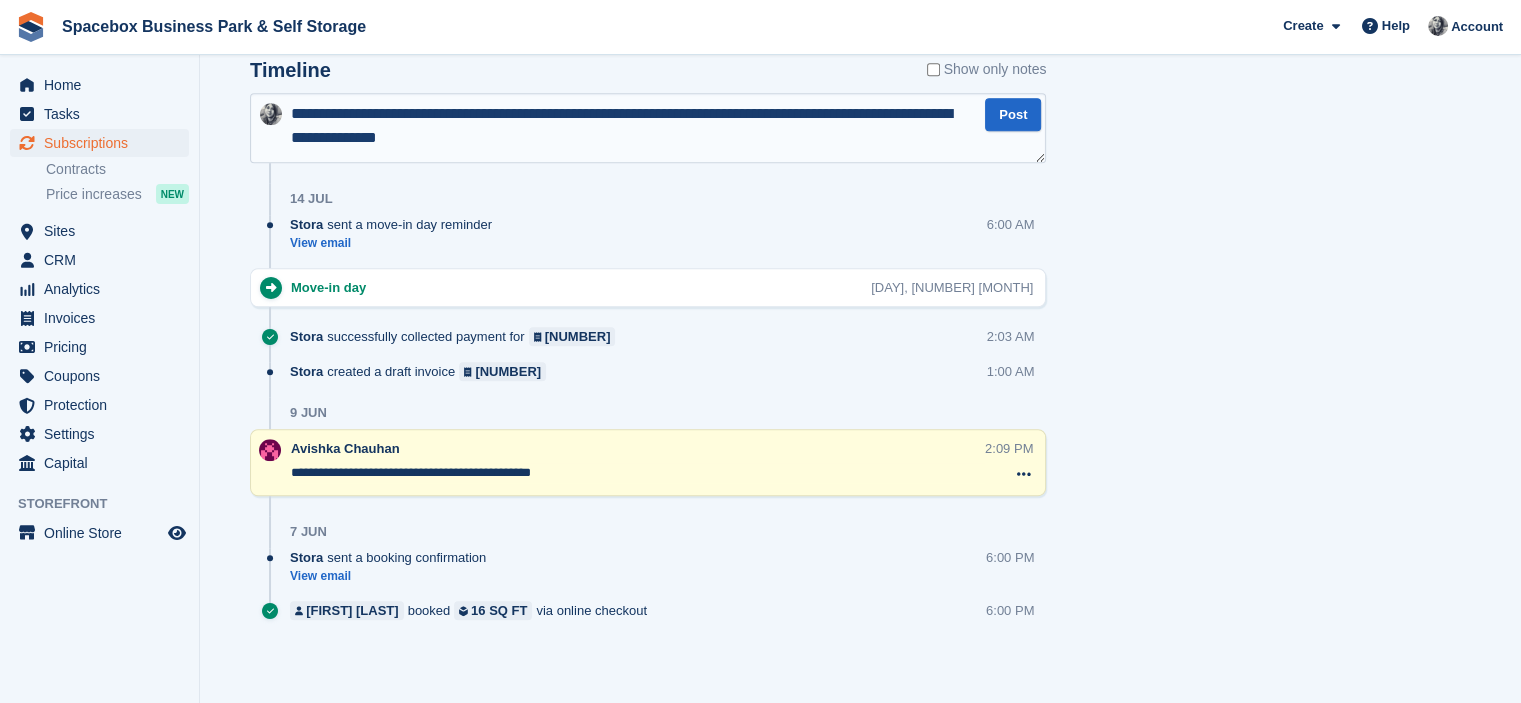 type 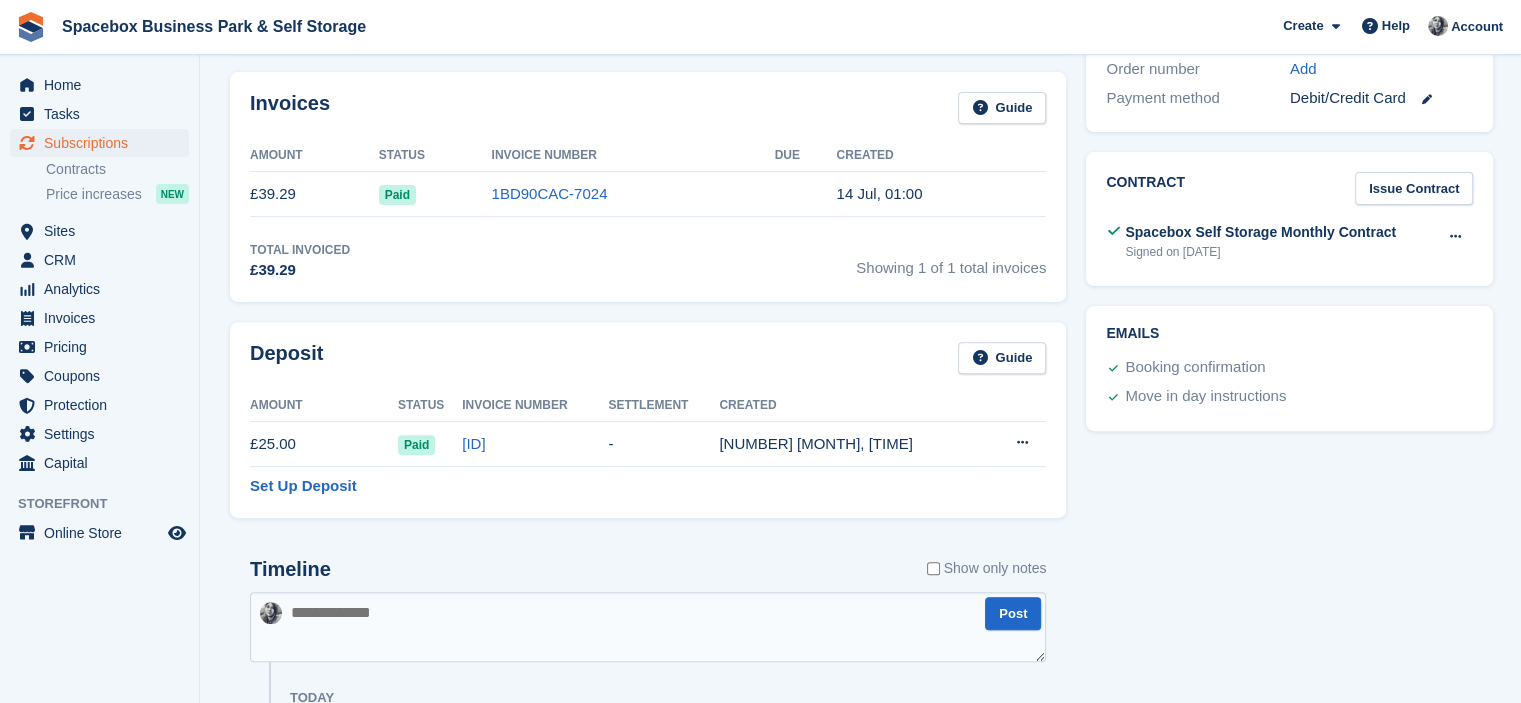 scroll, scrollTop: 0, scrollLeft: 0, axis: both 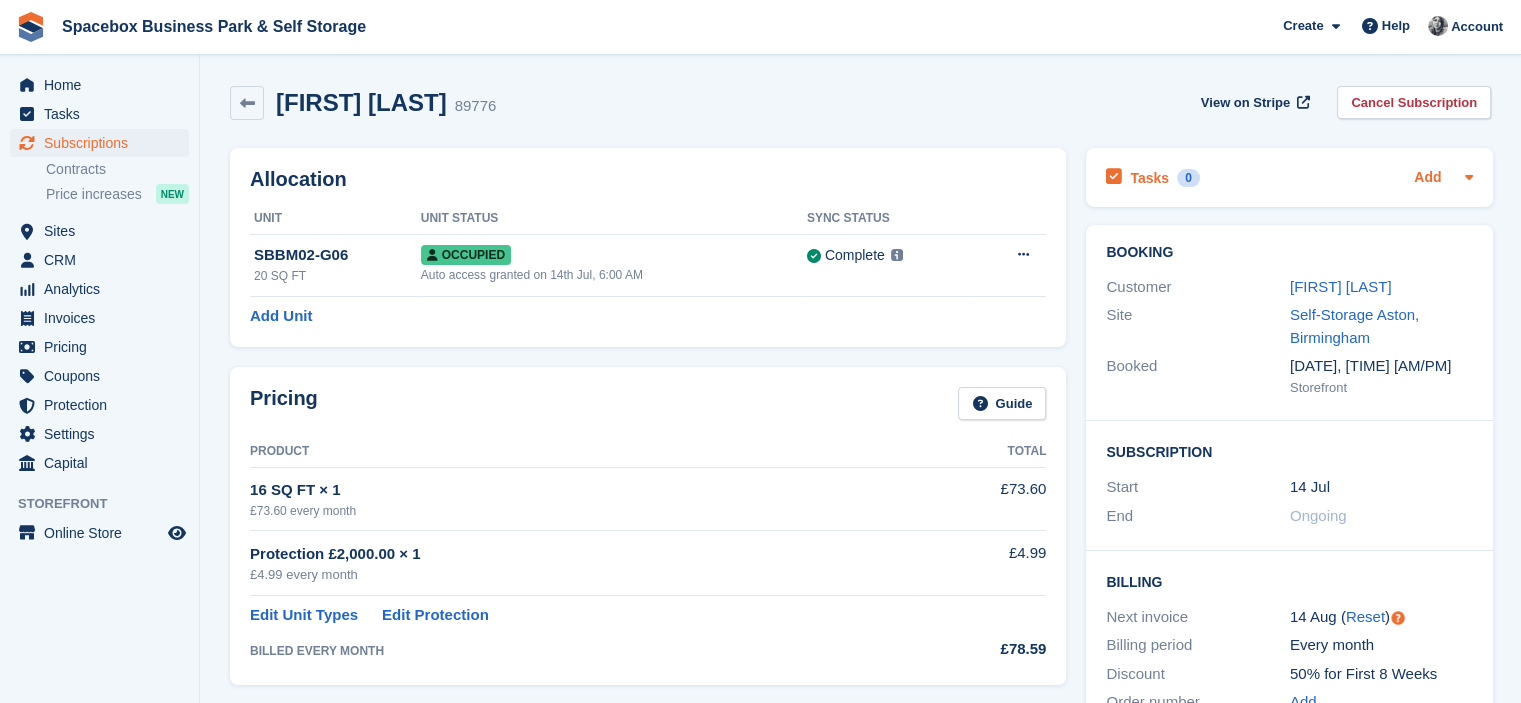 click on "Add" at bounding box center [1427, 178] 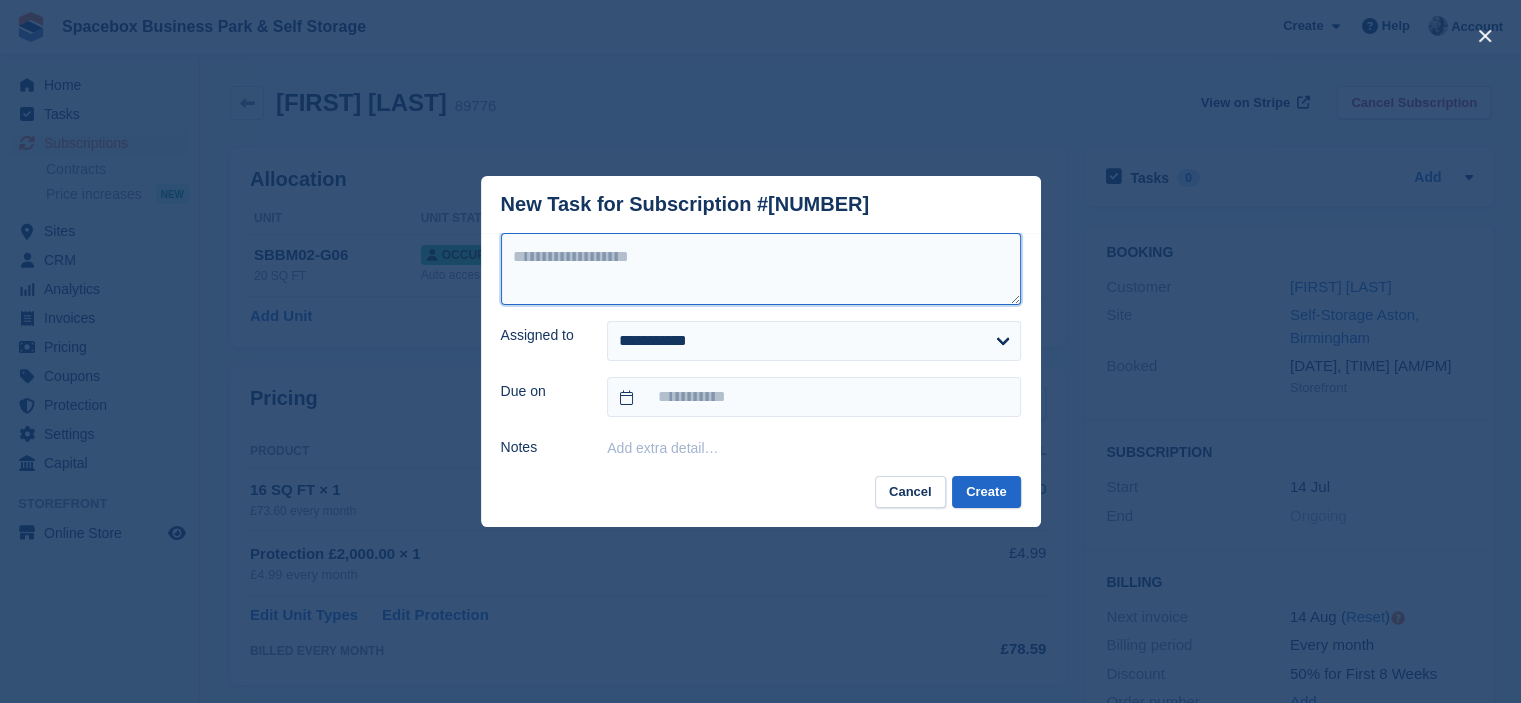 click at bounding box center [761, 269] 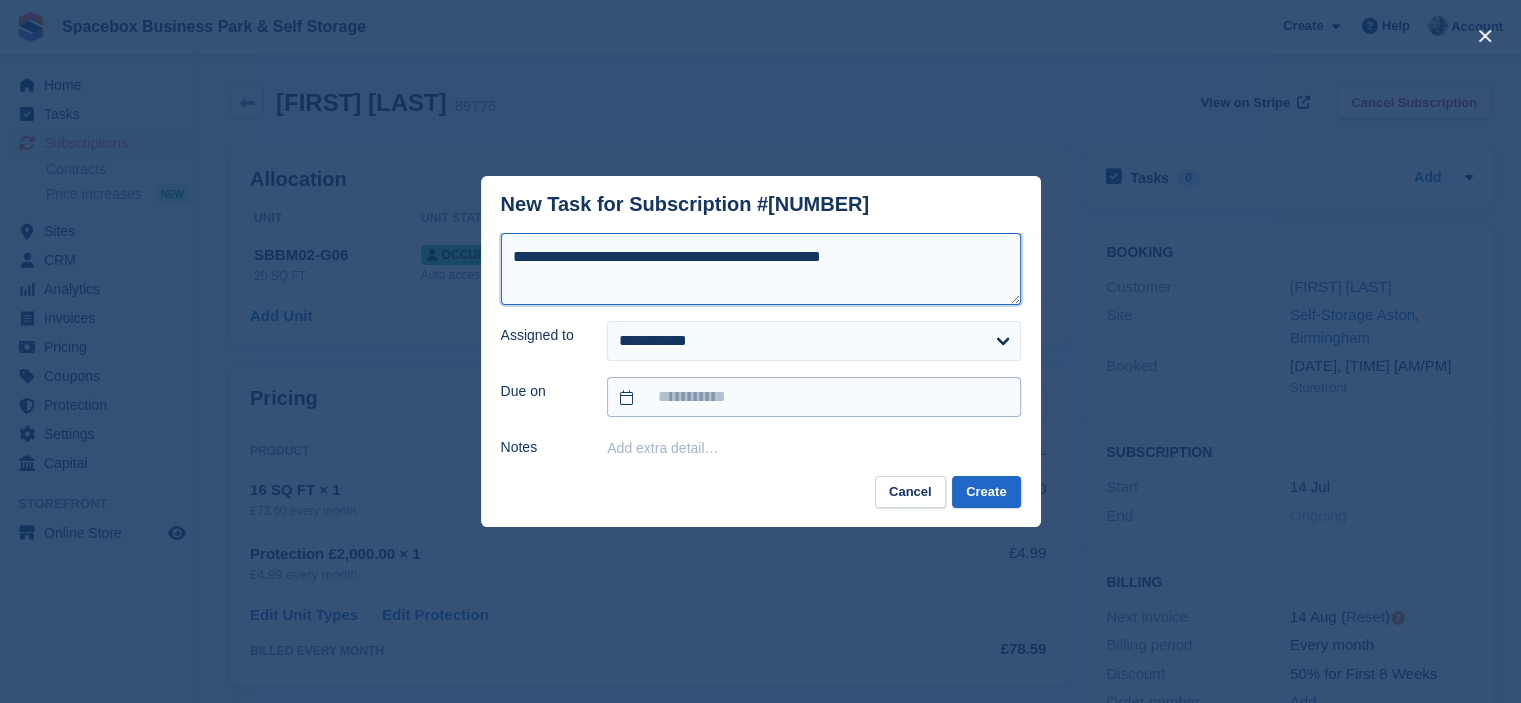 type on "**********" 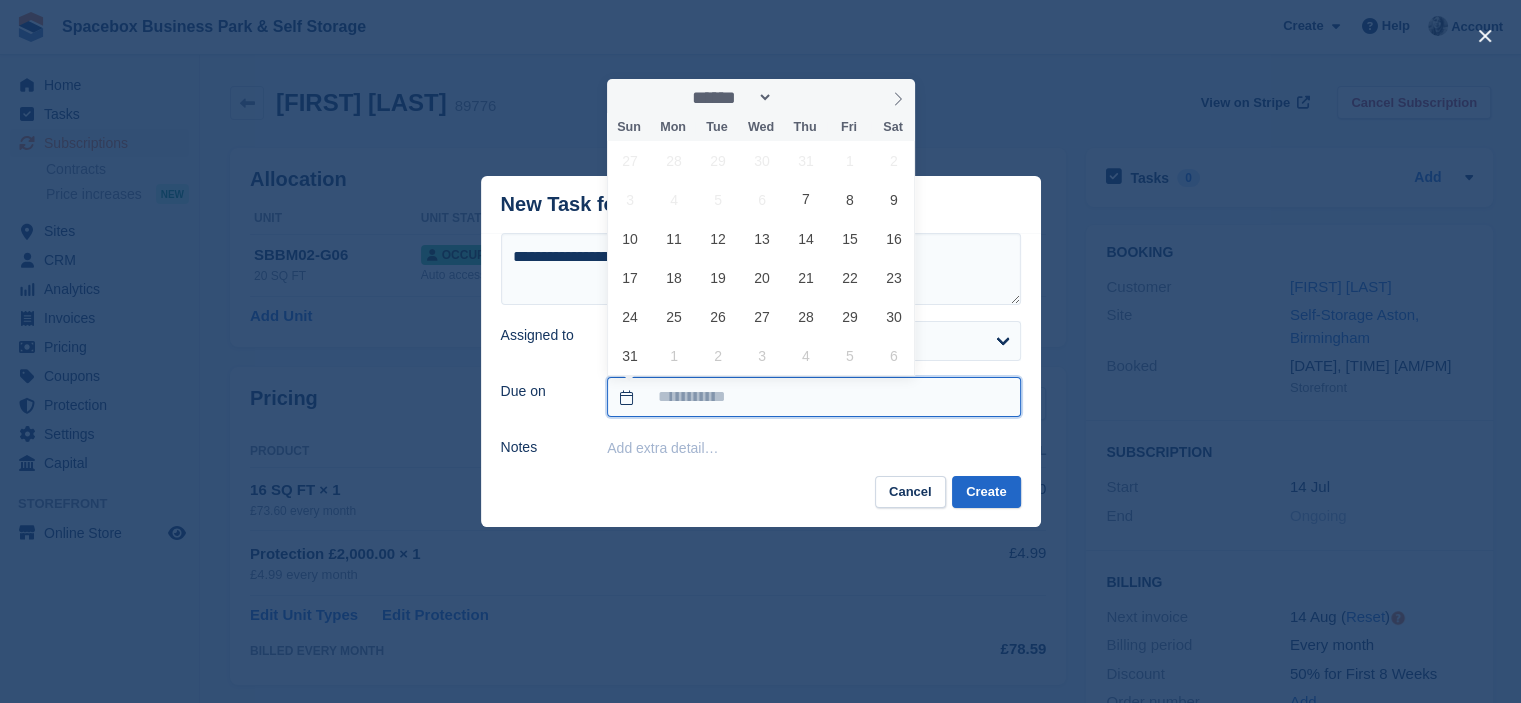 click at bounding box center [813, 397] 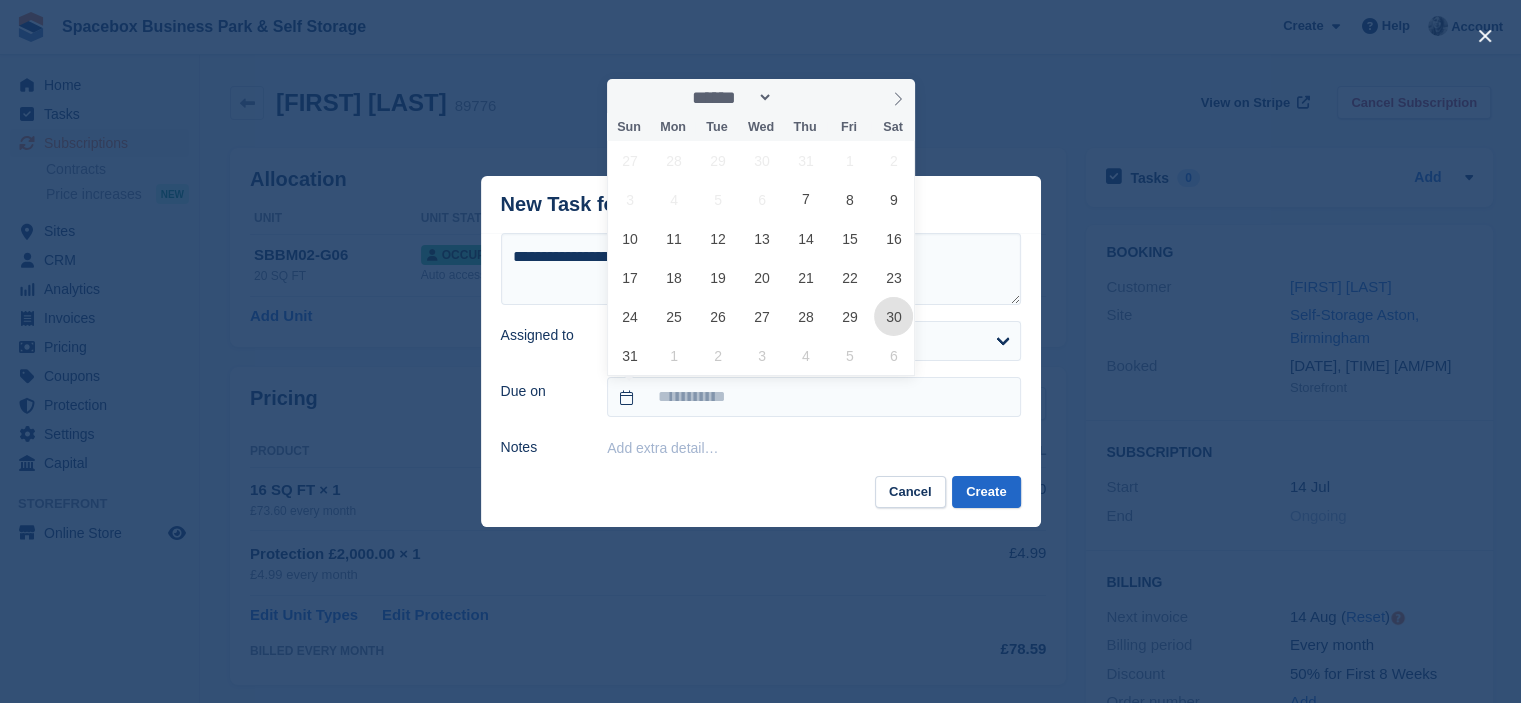 click on "30" at bounding box center [893, 316] 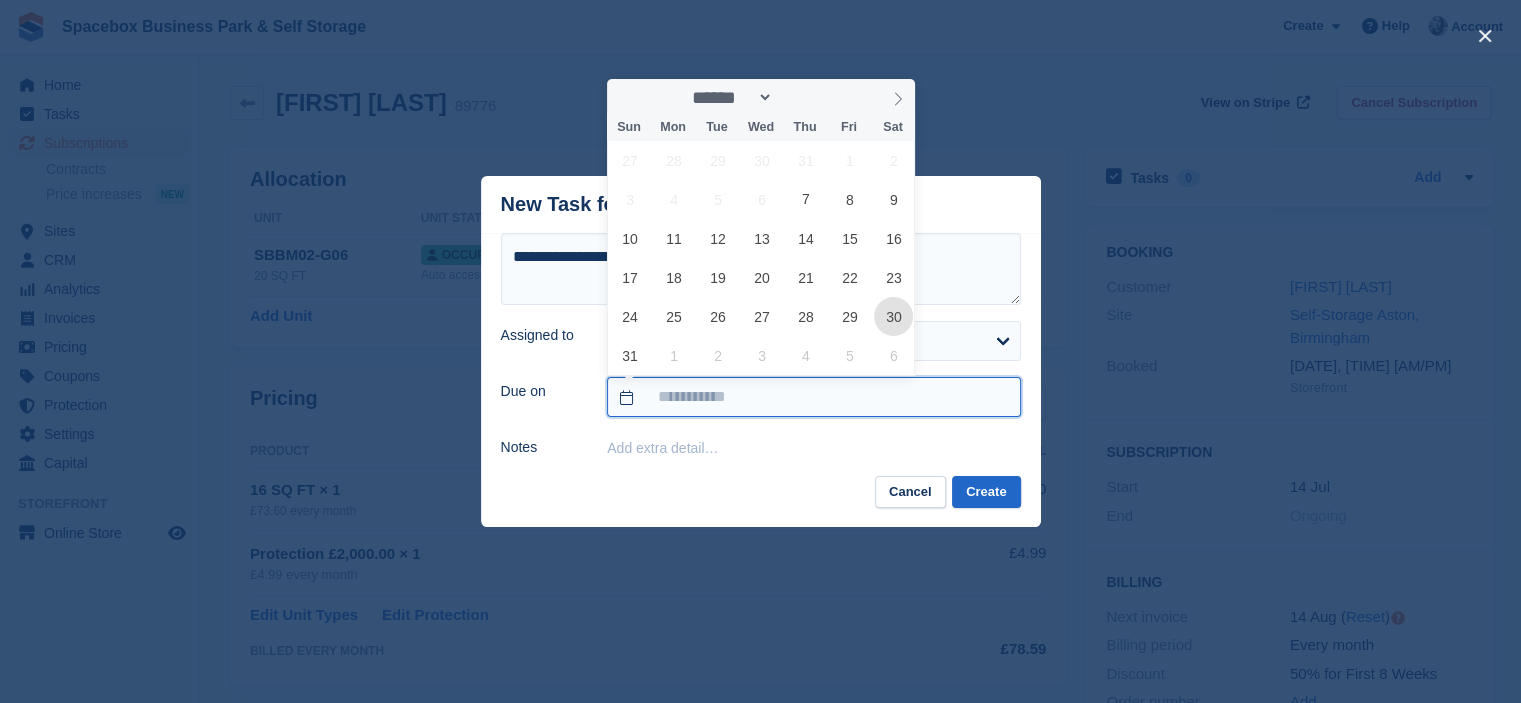 type on "**********" 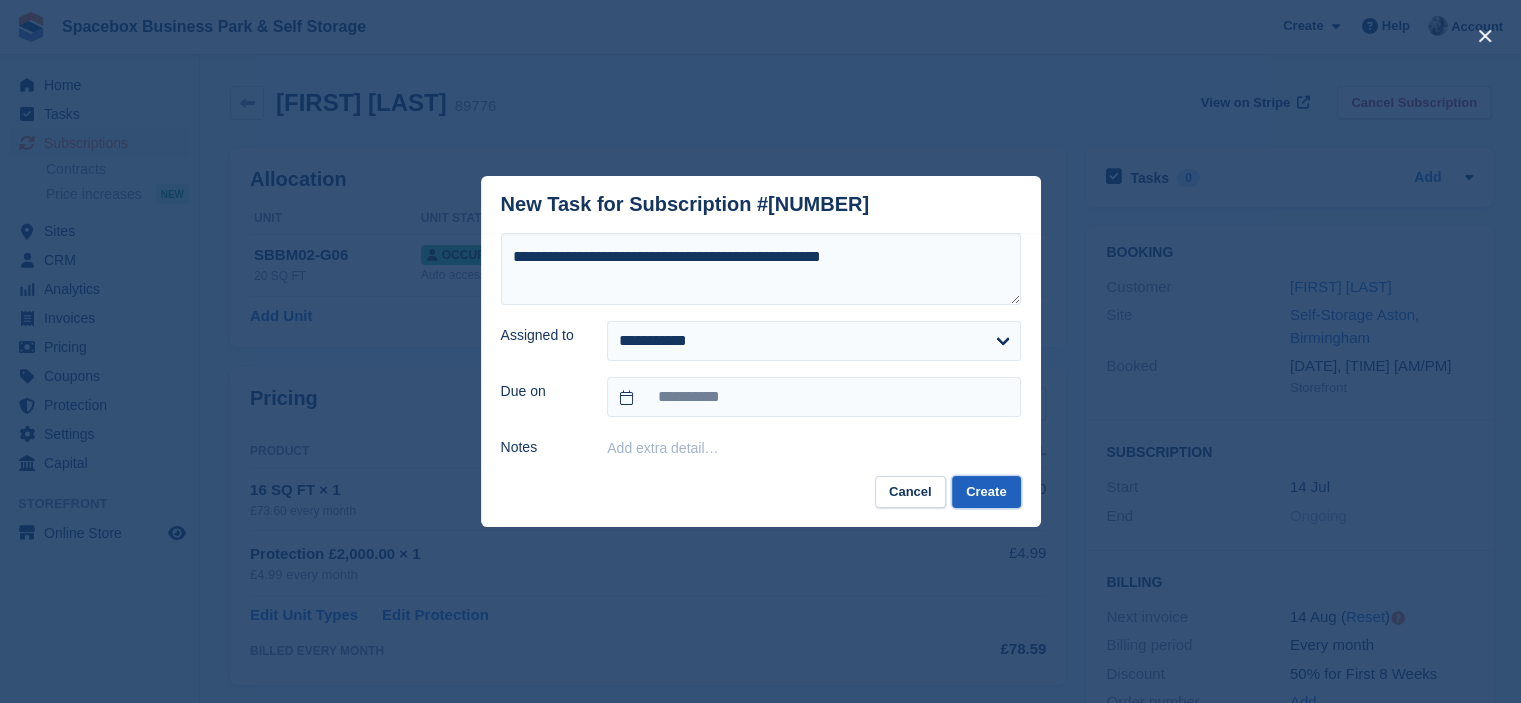click on "Create" at bounding box center [986, 492] 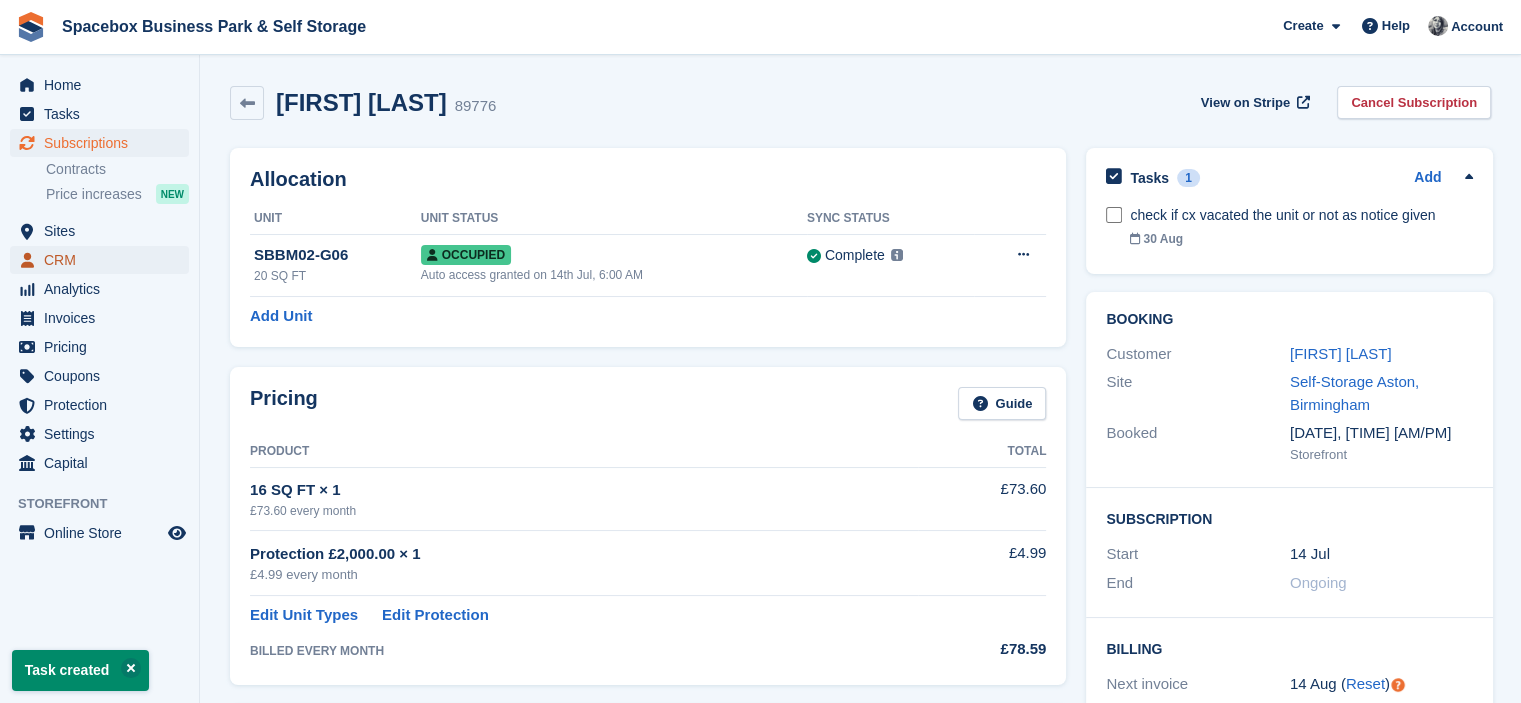 click on "CRM" at bounding box center (104, 260) 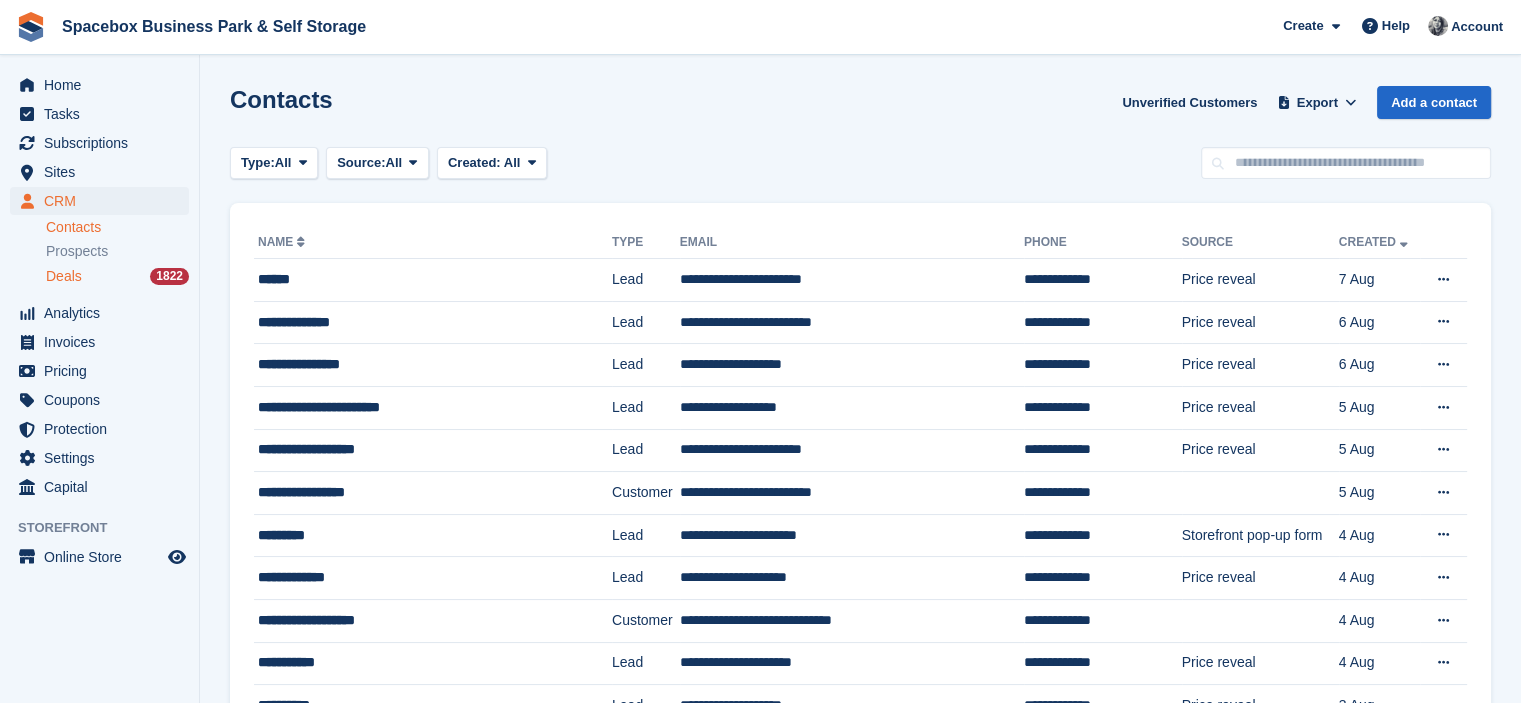 click on "Deals" at bounding box center [64, 276] 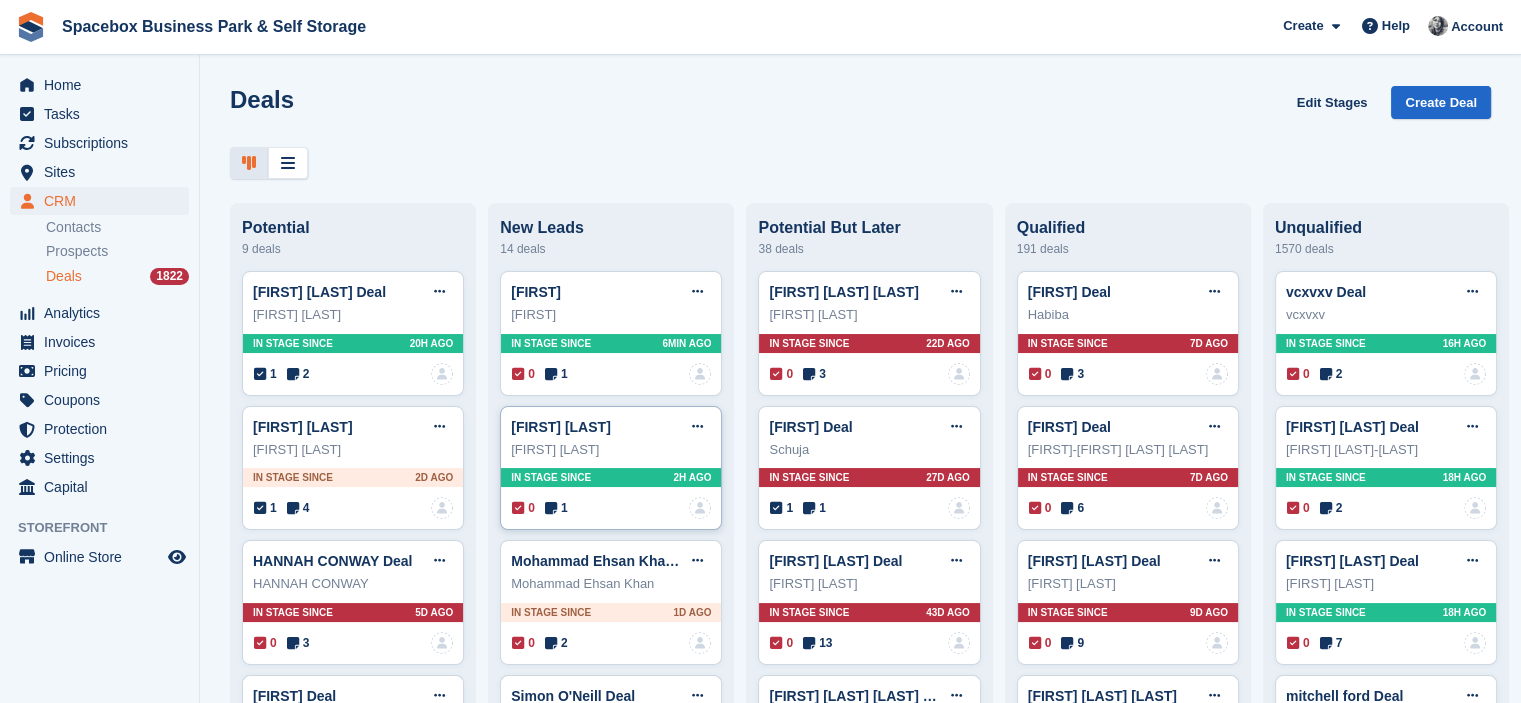 click at bounding box center [551, 508] 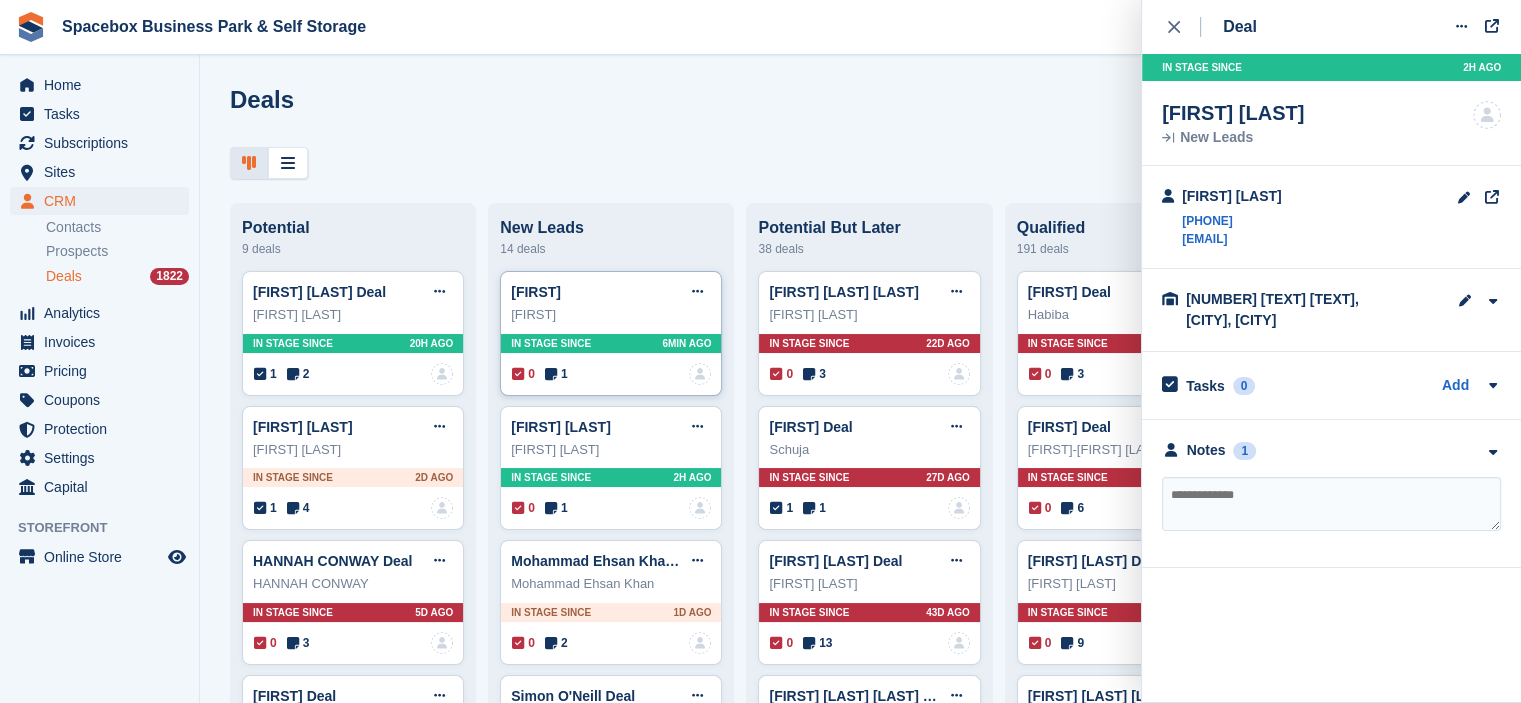 click at bounding box center (551, 374) 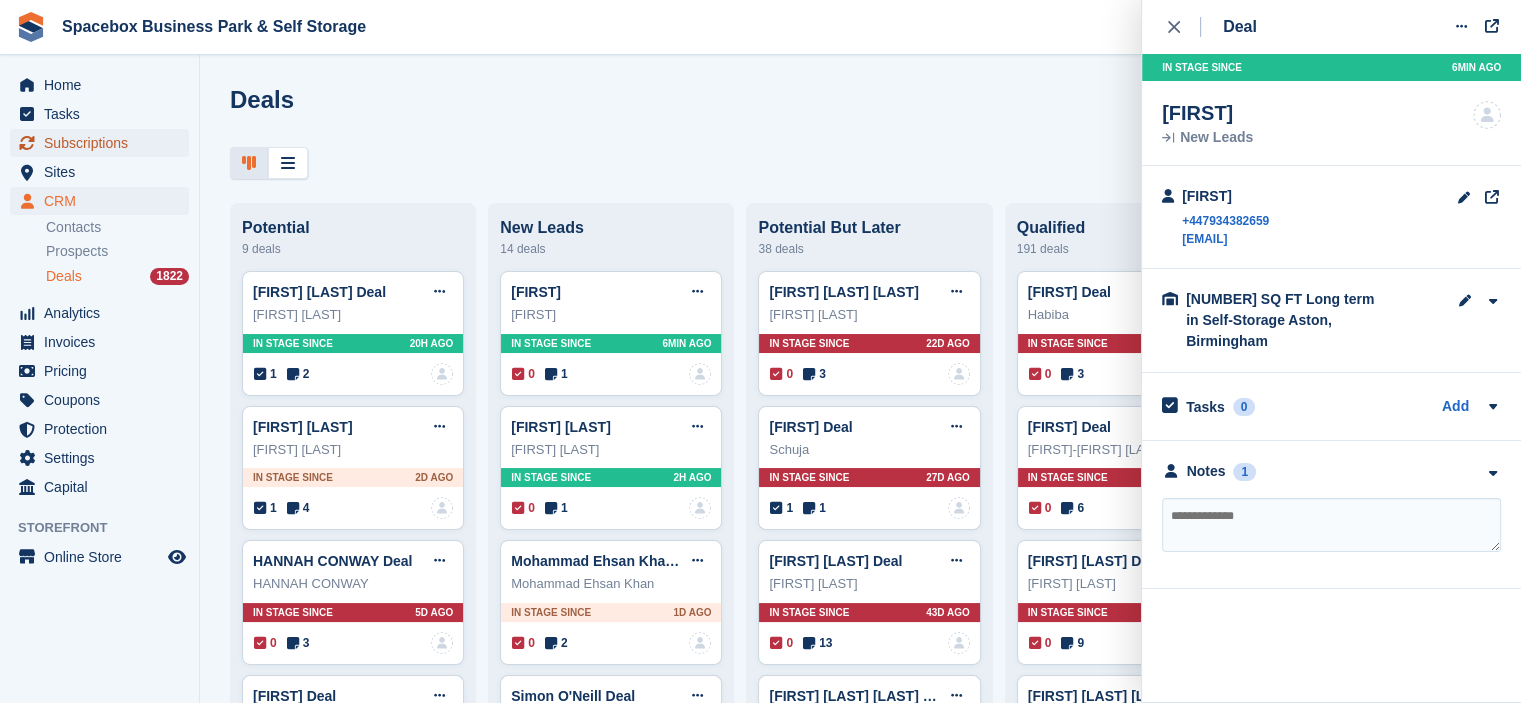click on "Subscriptions" at bounding box center (104, 143) 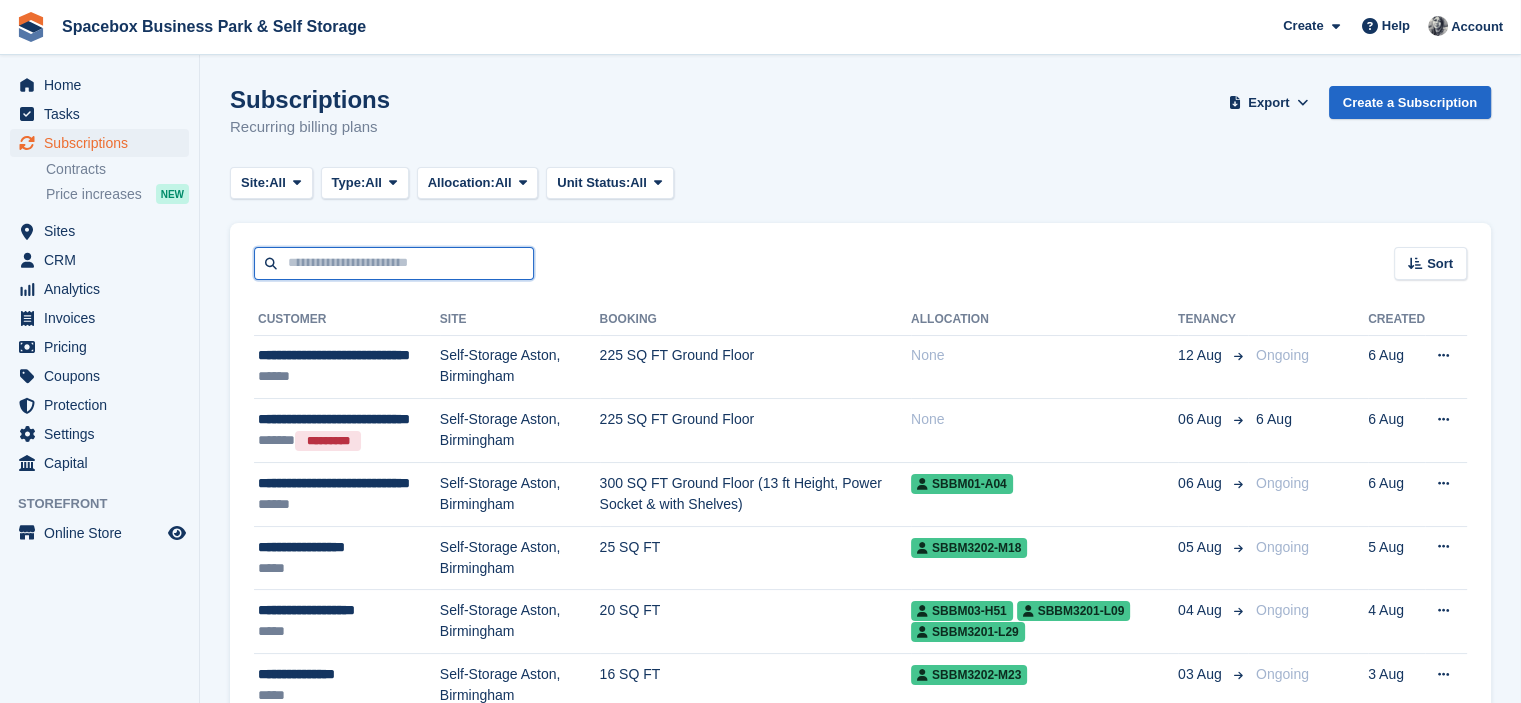 click at bounding box center [394, 263] 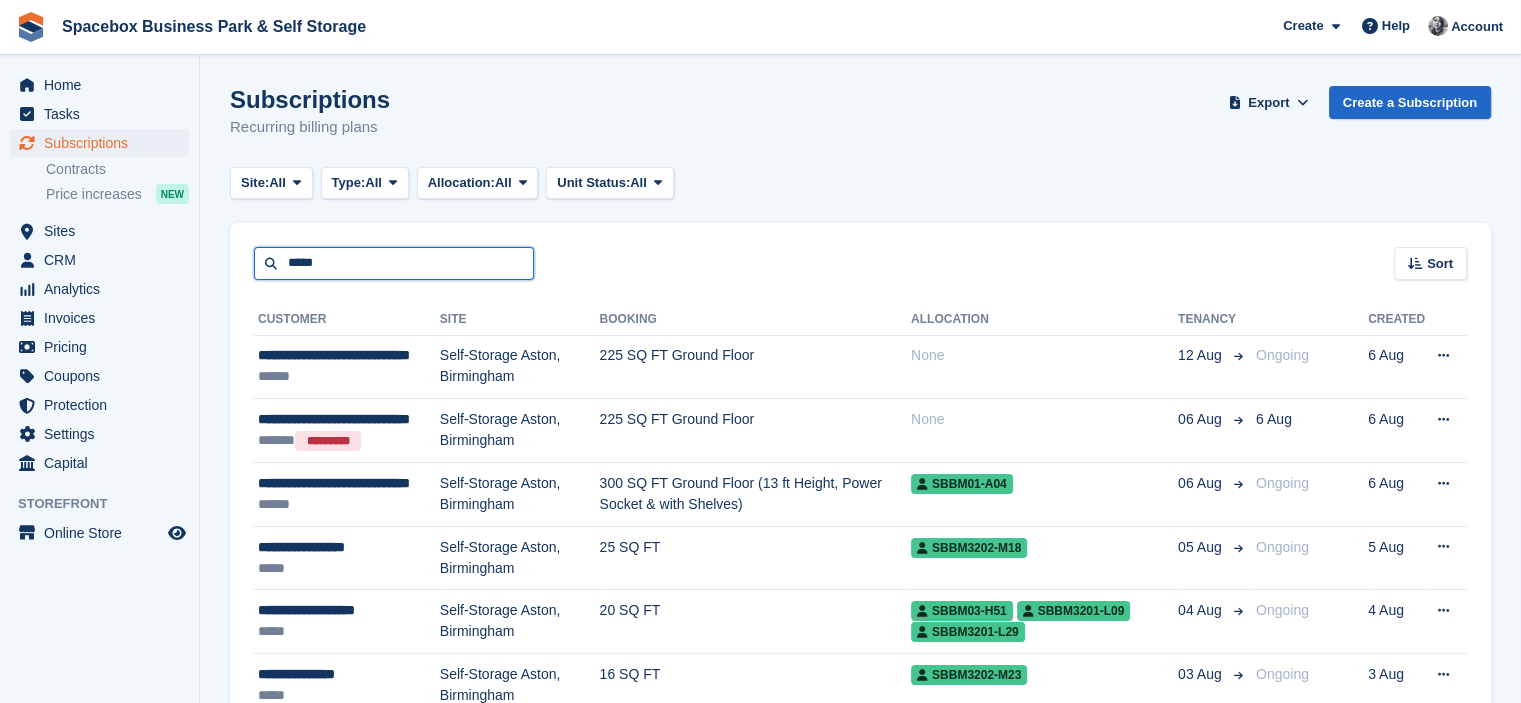 type on "*****" 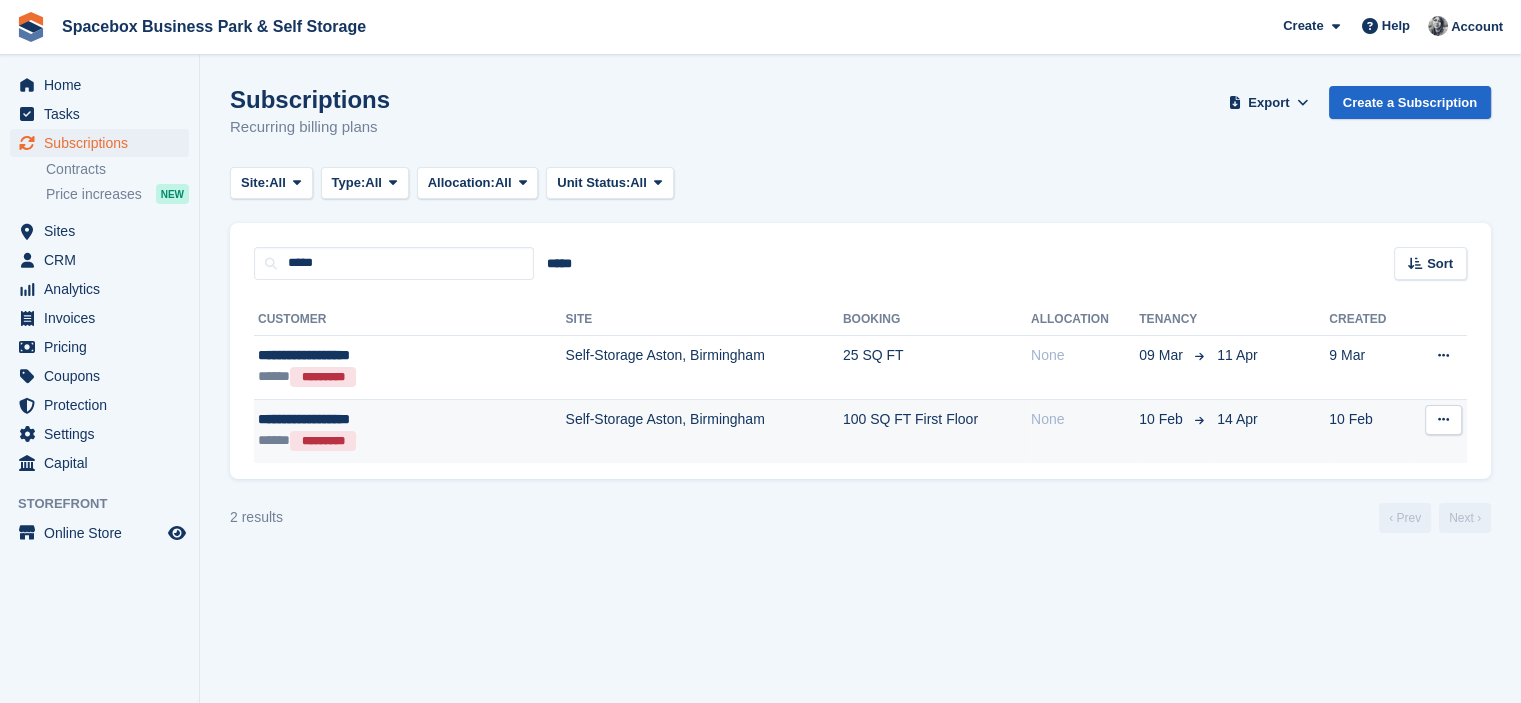click on "**********" at bounding box center (368, 419) 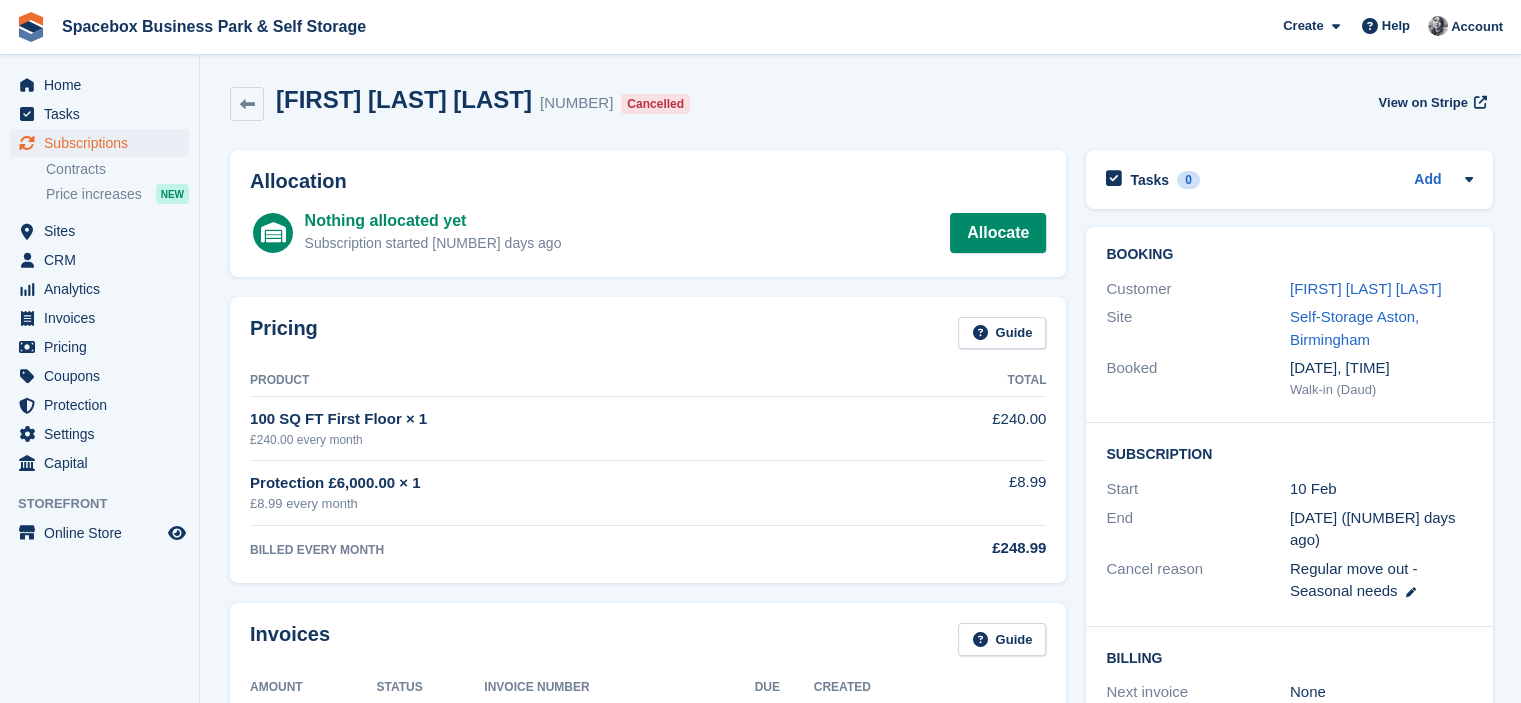 scroll, scrollTop: 567, scrollLeft: 0, axis: vertical 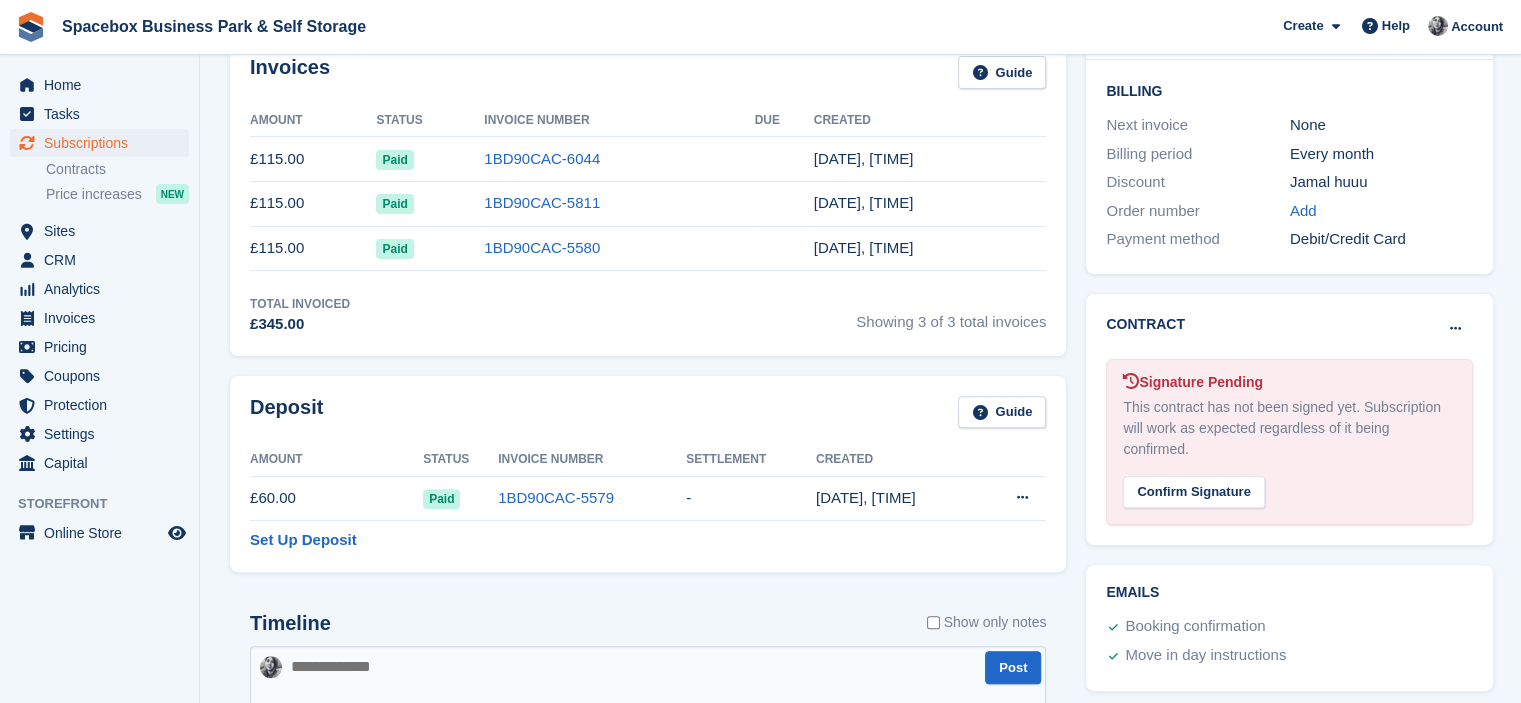 click on "£115.00
Paid
1BD90CAC-6044
[DATE], [TIME]
£115.00
Paid
1BD90CAC-5811
[DATE], [TIME]
£115.00
Paid
1BD90CAC-5580
[DATE], [TIME]
Total Invoiced
£345.00
Showing 3 of 3 total invoices" at bounding box center [648, 196] 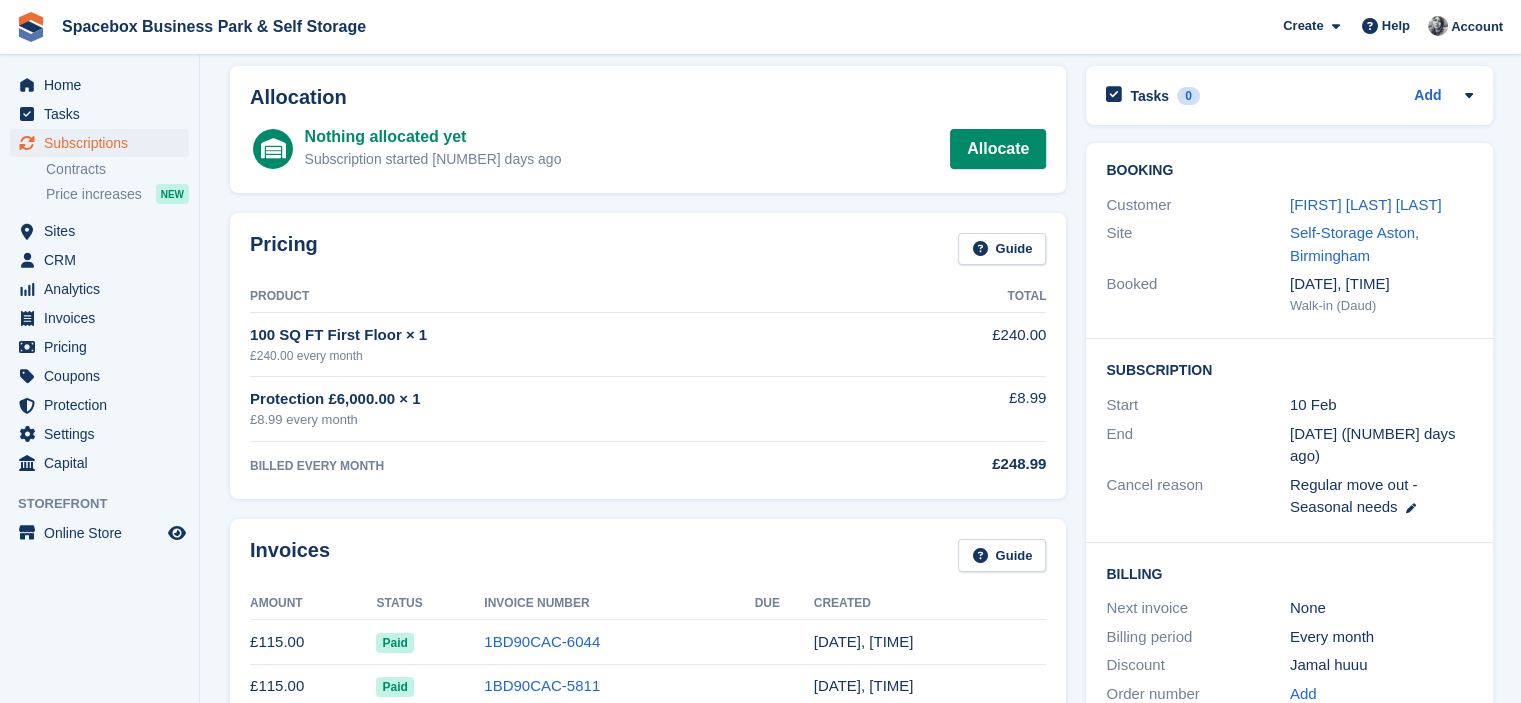 scroll, scrollTop: 0, scrollLeft: 0, axis: both 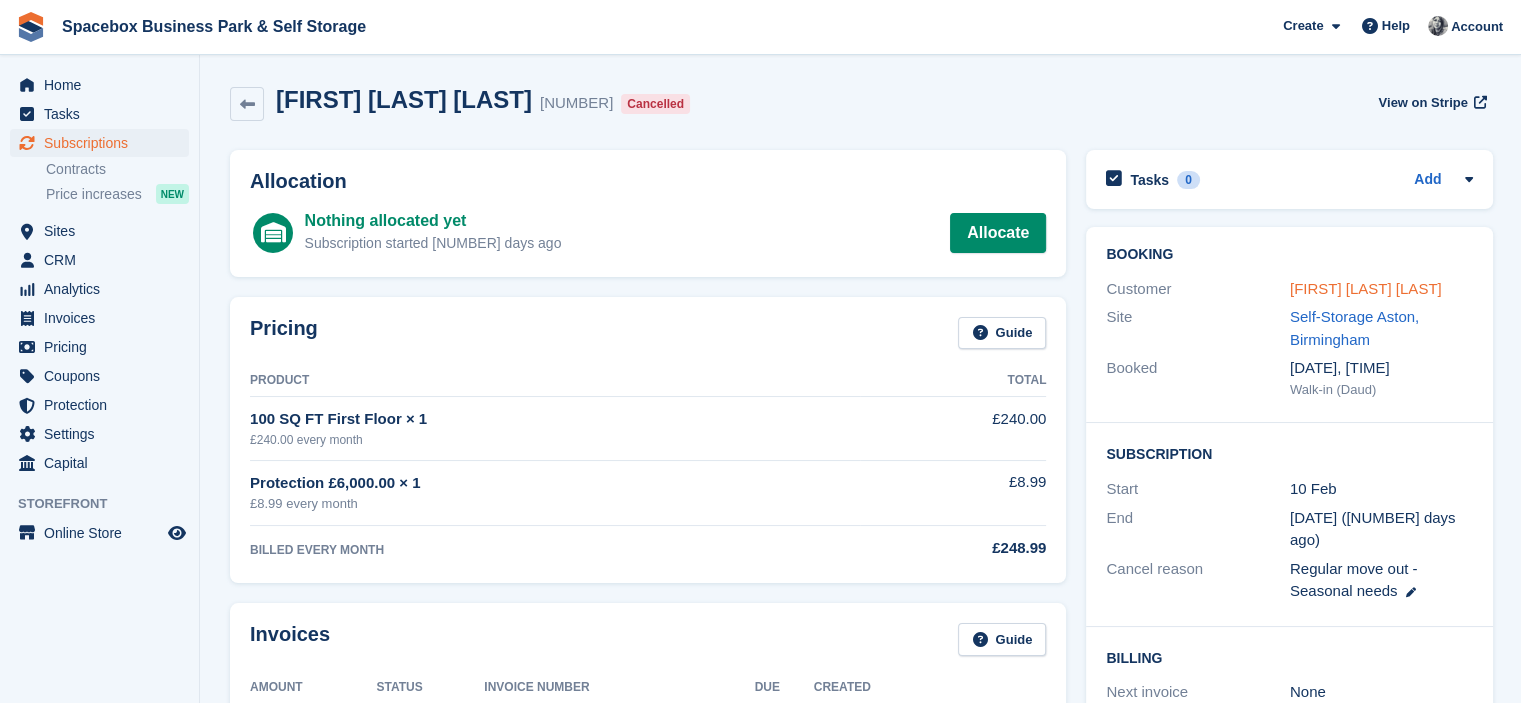 click on "[FIRST] [LAST] [LAST]" at bounding box center [1366, 288] 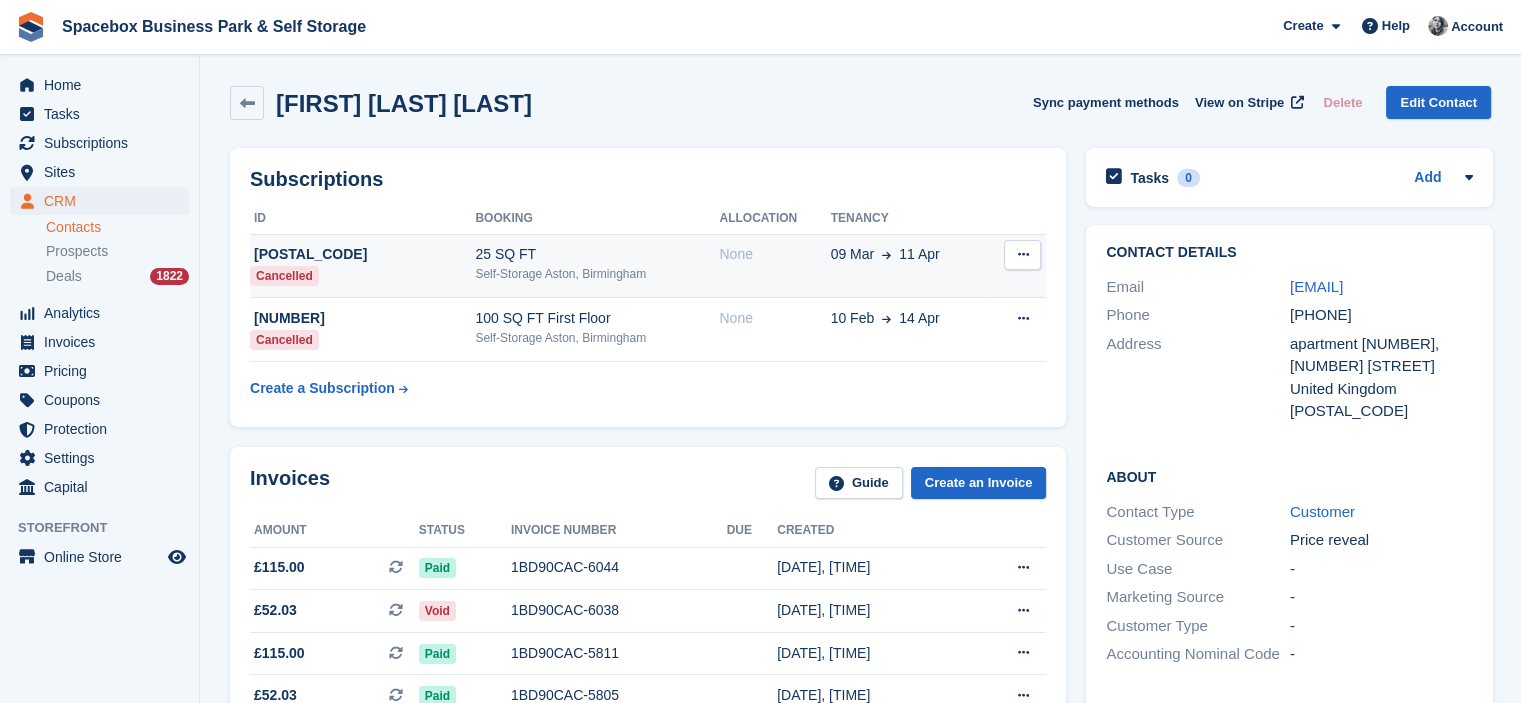 click on "25 SQ FT
Self-Storage [CITY], [CITY]" at bounding box center [597, 266] 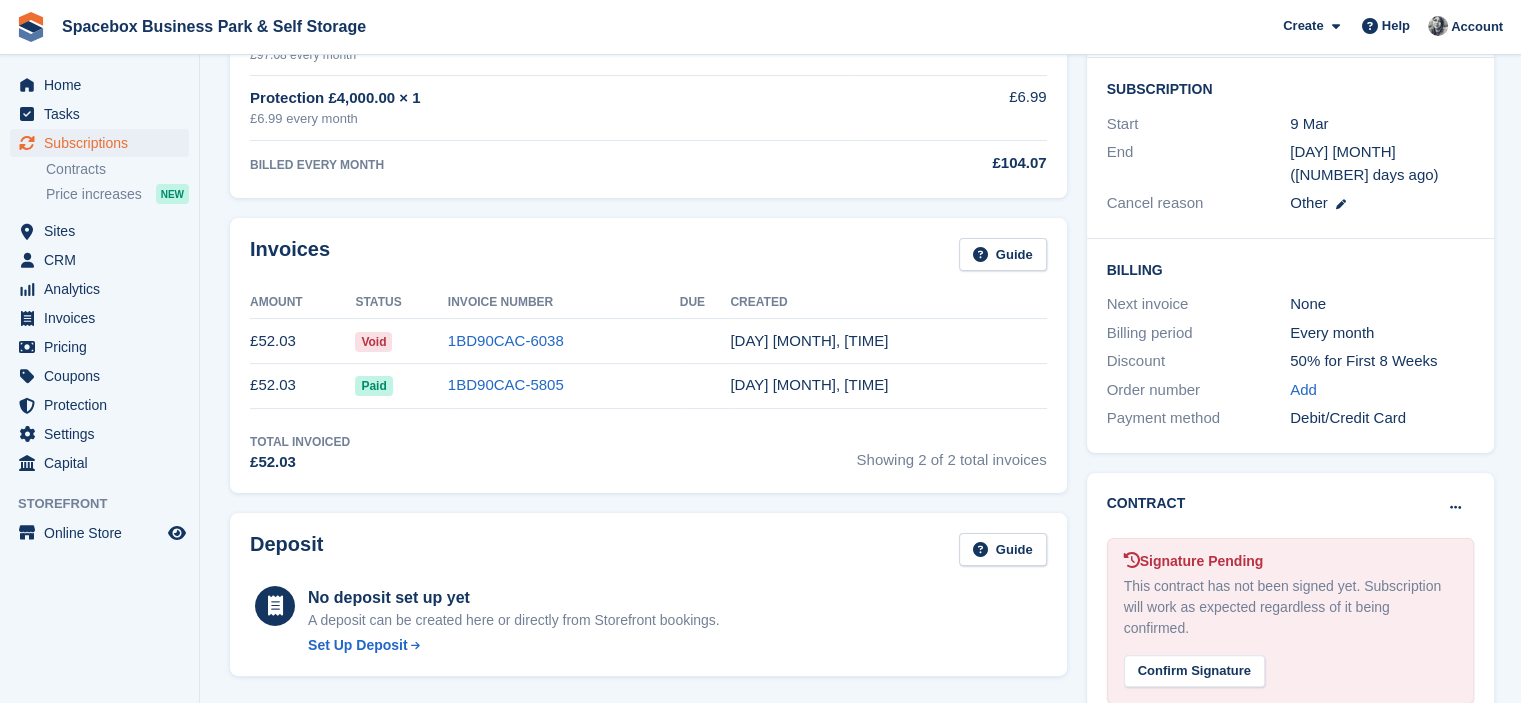 scroll, scrollTop: 338, scrollLeft: 0, axis: vertical 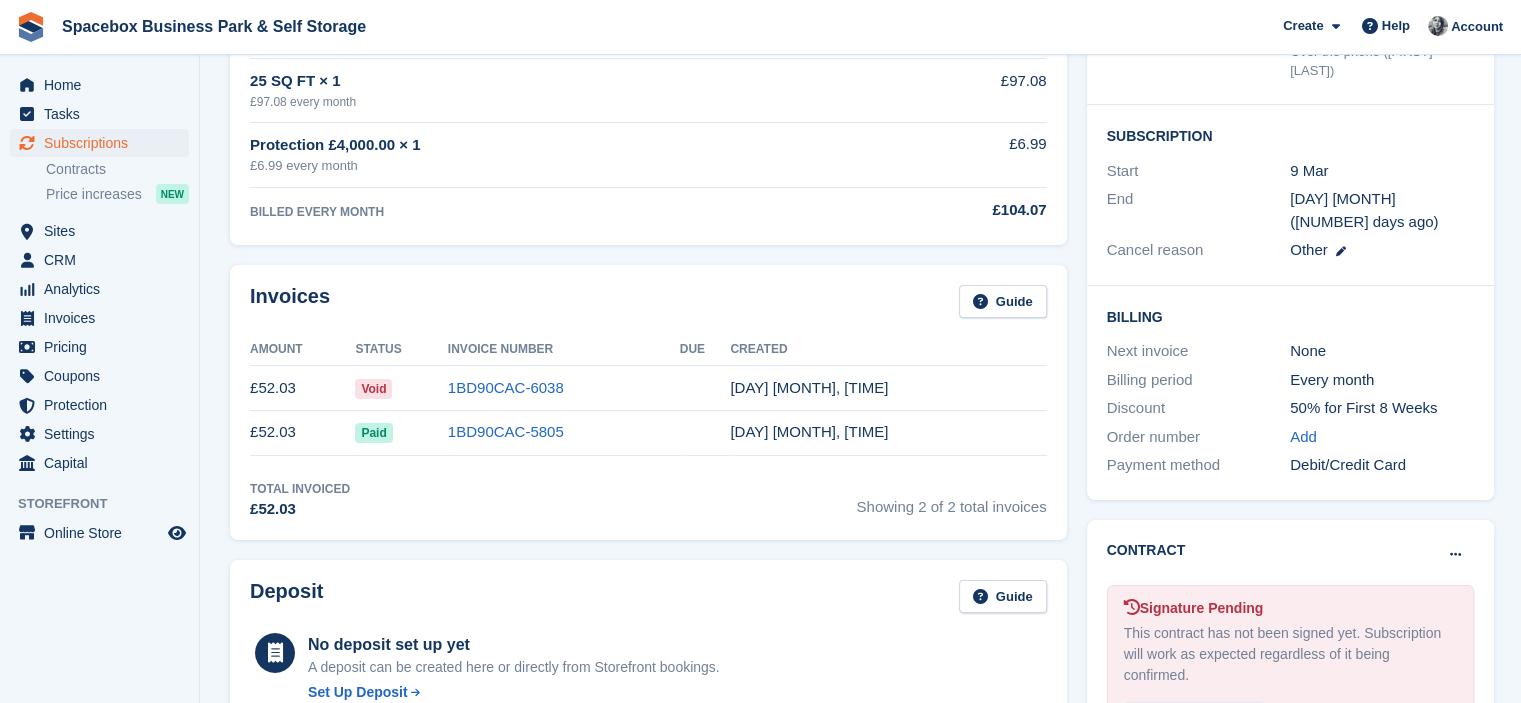 click on "Invoices
Guide
Amount
Status
Invoice Number
Due
Created
£[NUMBER]
Void
[ALPHANUMERIC]
[DAY] [MONTH],  [TIME]
£[NUMBER]
Paid
[ALPHANUMERIC]
[DAY] [MONTH],  [TIME]
Total Invoiced
£[NUMBER]
Showing 2 of 2 total invoices" at bounding box center (648, 402) 